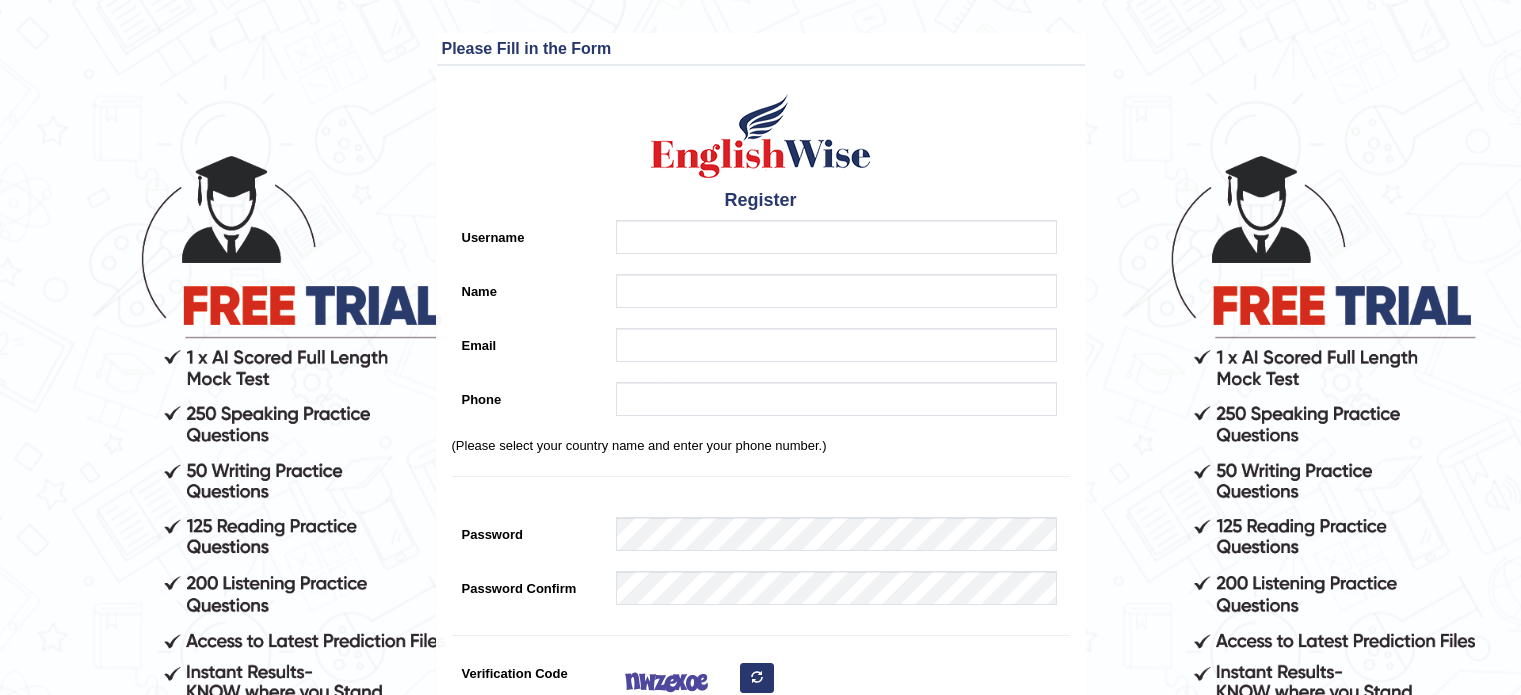 scroll, scrollTop: 0, scrollLeft: 0, axis: both 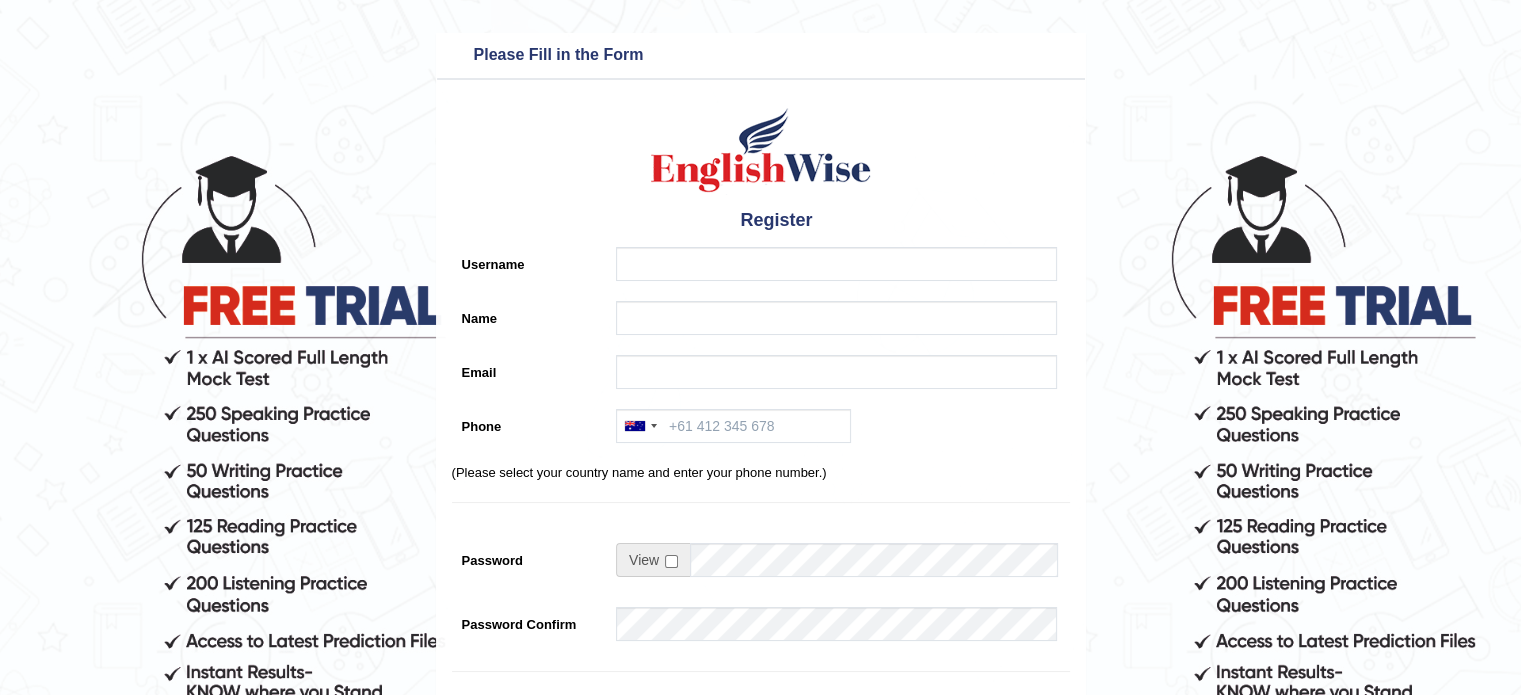 click on "Register
Username
Name
Email
Phone
Australia +61 India (भारत) +91 New Zealand +64 United States +1 Canada +1 United Arab Emirates (‫الإمارات العربية المتحدة‬‎) +971 Saudi Arabia (‫المملكة العربية السعودية‬‎) +966 Bahrain (‫البحرين‬‎) +973 Afghanistan (‫افغانستان‬‎) +93 Albania (Shqipëri) +355 Algeria (‫الجزائر‬‎) +213 American Samoa +1 Andorra +376 Angola +244 Anguilla +1 Antigua and Barbuda +1 Argentina +54 Armenia (Հայաստան) +374 Aruba +297 Australia +61 Austria (Österreich) +43 Azerbaijan (Azərbaycan) +994 Bahamas +1 Bahrain (‫البحرين‬‎) +973 Bangladesh (বাংলাদেশ) +880 Barbados +1 Belarus (Беларусь) +375 Belgium (België) +32 Belize +501 Benin (Bénin) +229 Bermuda +1 Bhutan (འབྲུག) +975 Bolivia +591 Bosnia and Herzegovina (Босна и Херцеговина) +387 Botswana +267 Brazil (Brasil) +55" at bounding box center [761, 507] 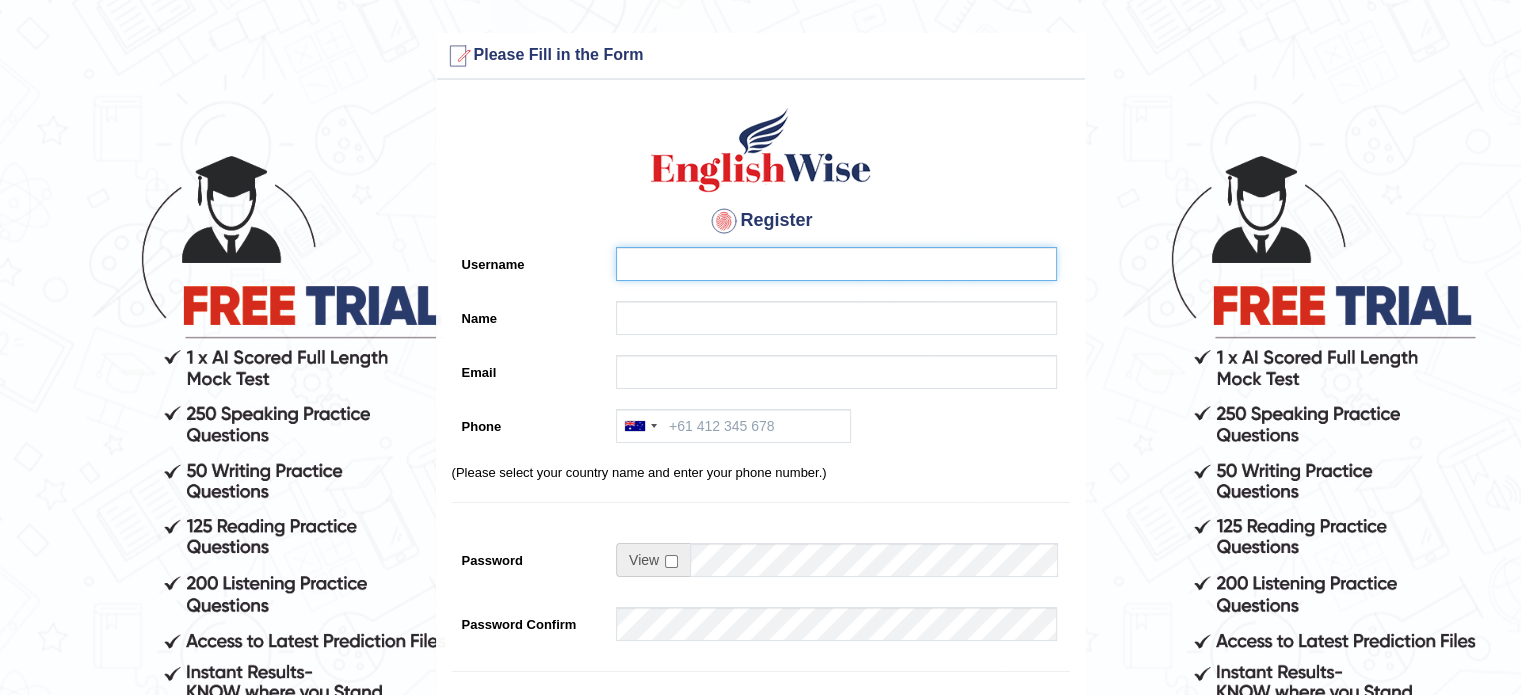 click on "Username" at bounding box center (836, 264) 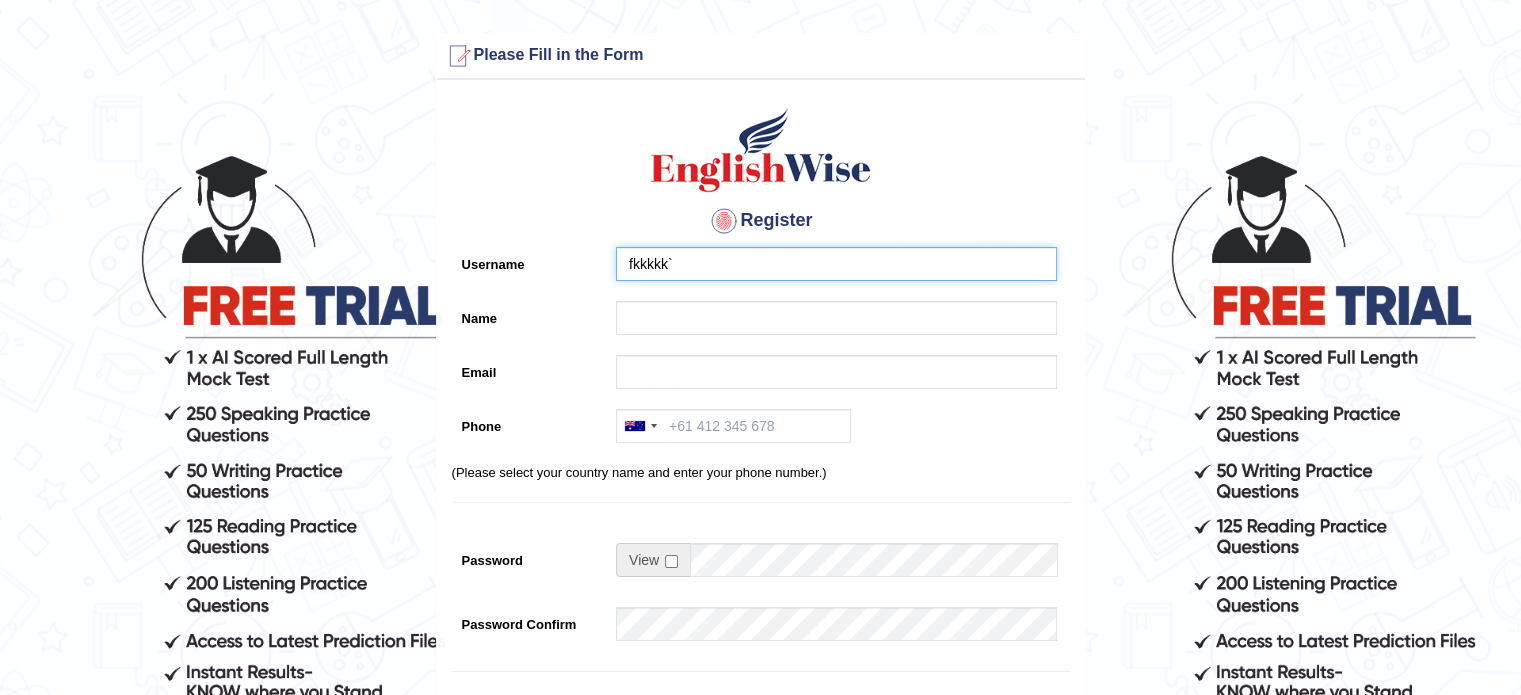 click on "fkkkkk`" at bounding box center (836, 264) 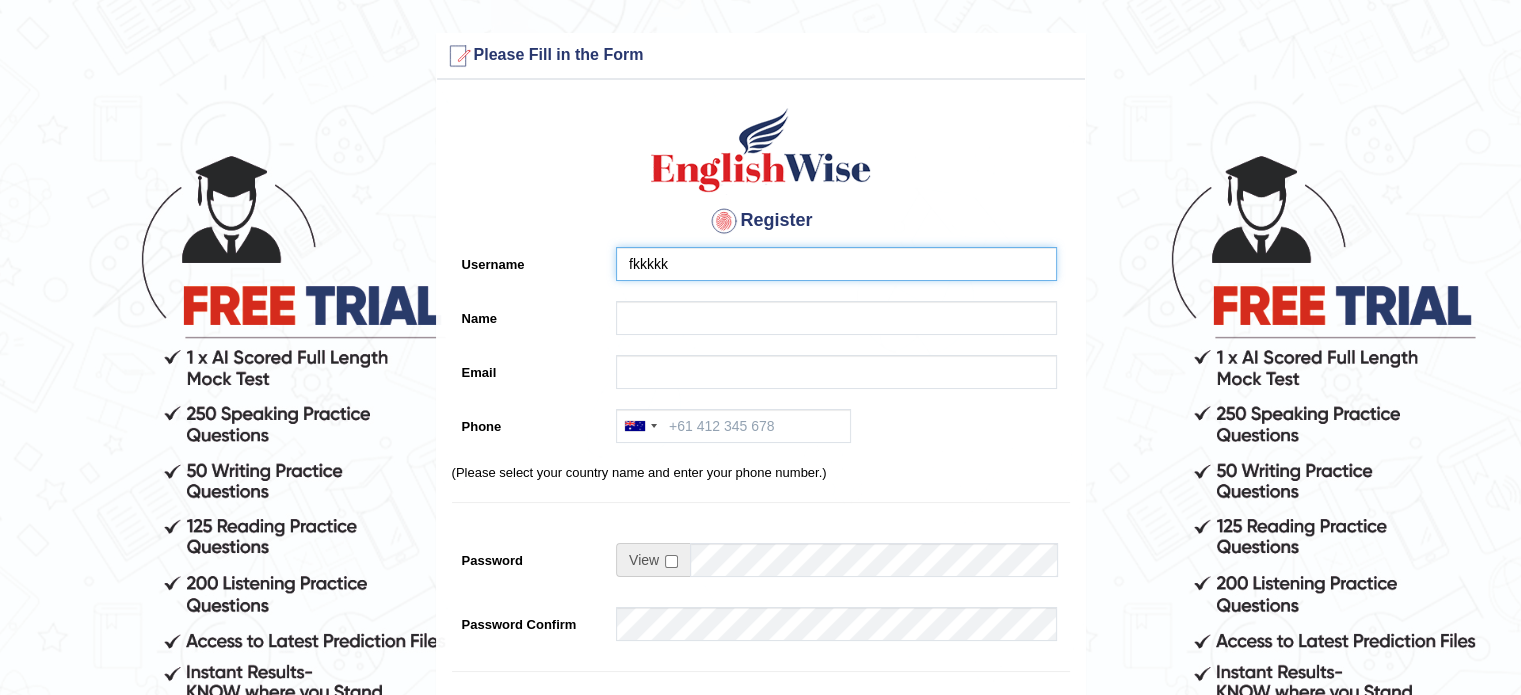 type on "fkkkkk" 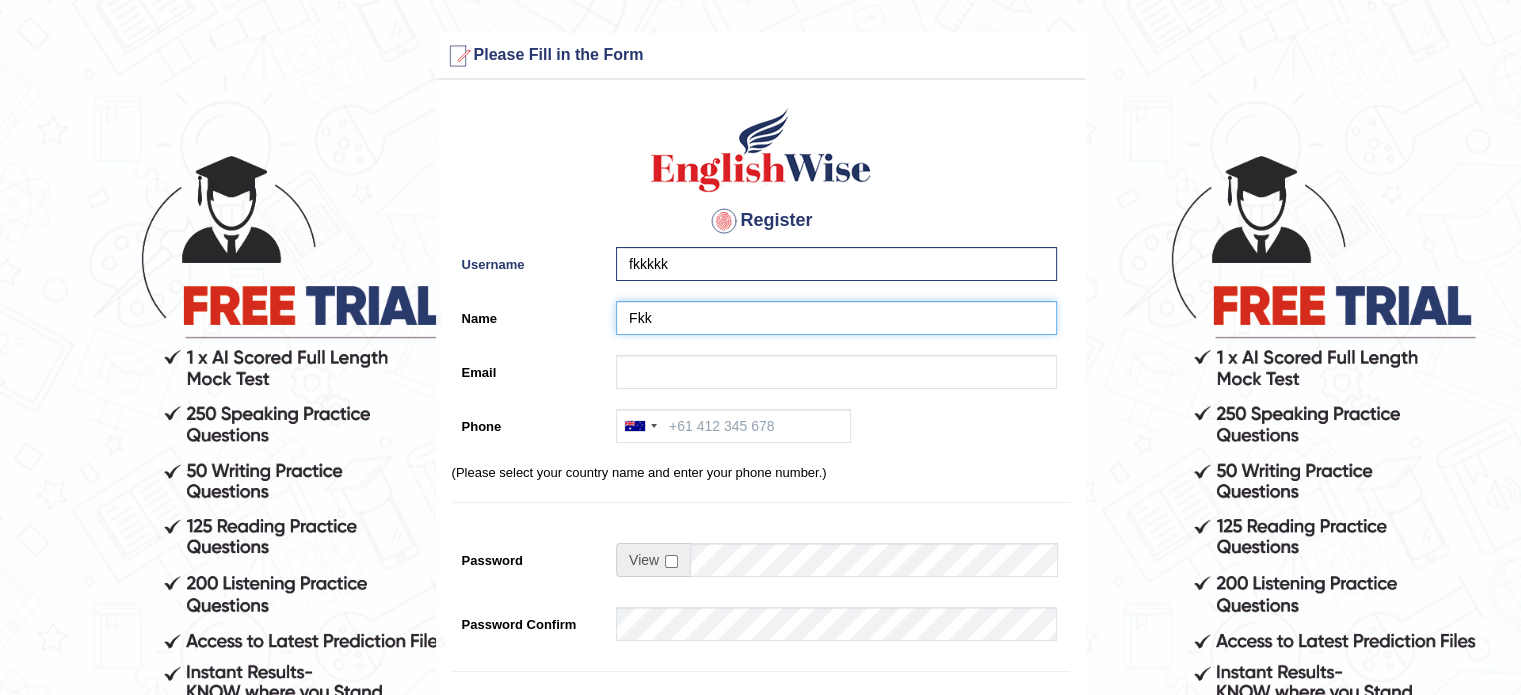 type on "Fkk" 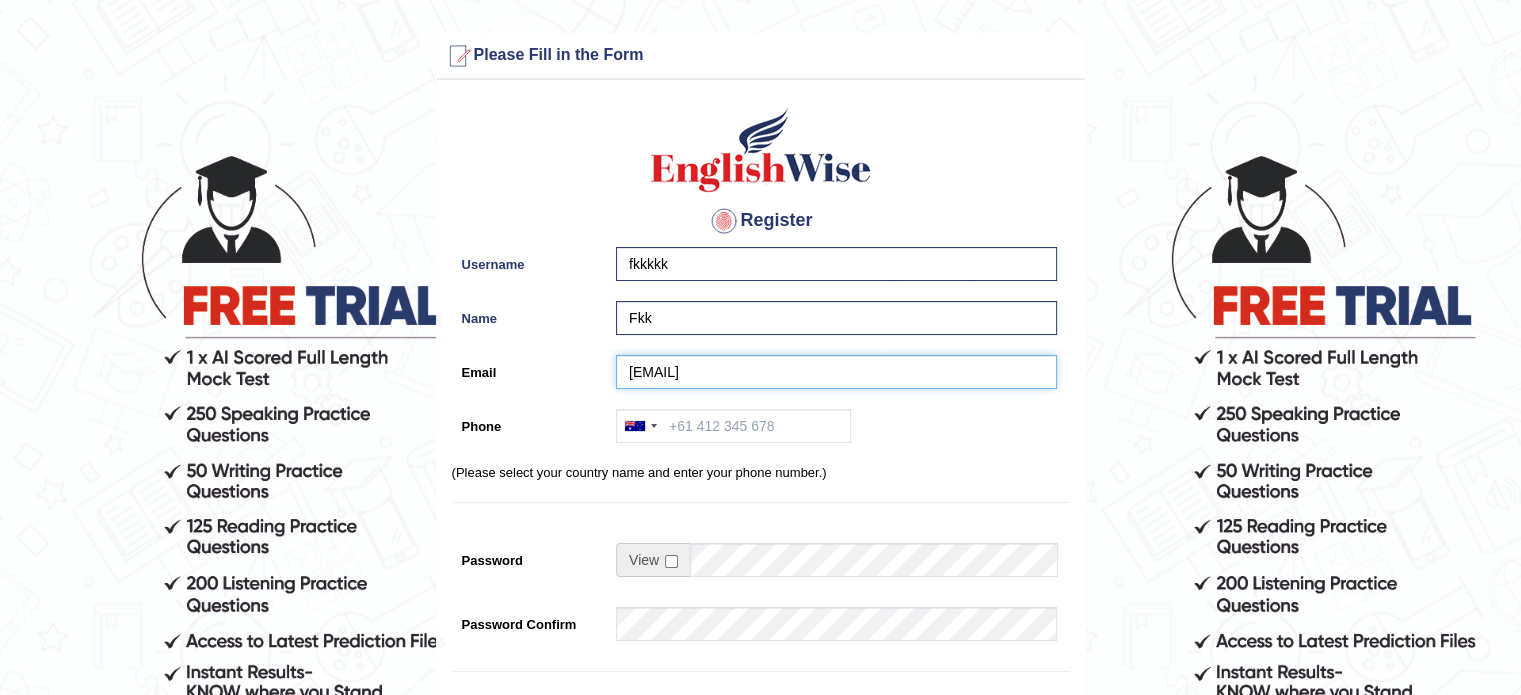 type on "Khyamkhas@gmail.com" 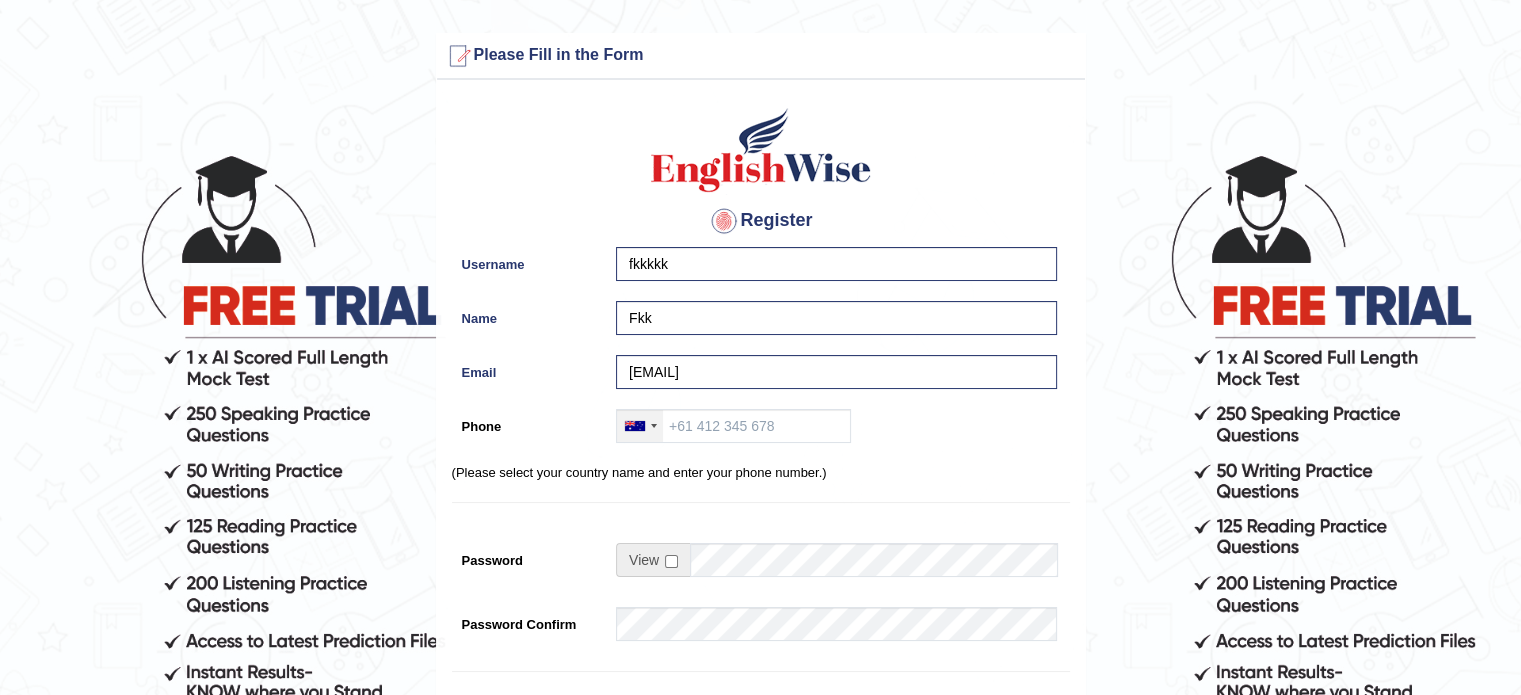 click at bounding box center [640, 426] 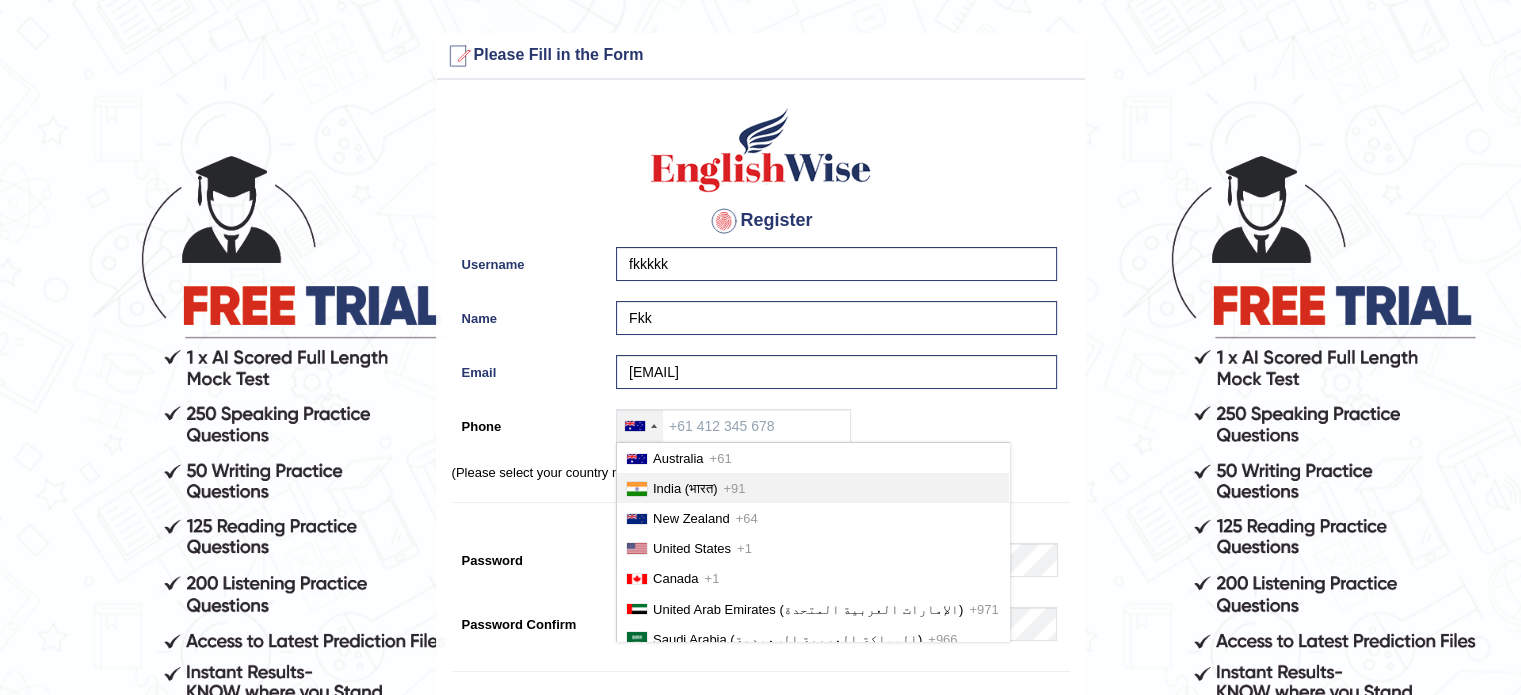 click on "+91" at bounding box center [734, 488] 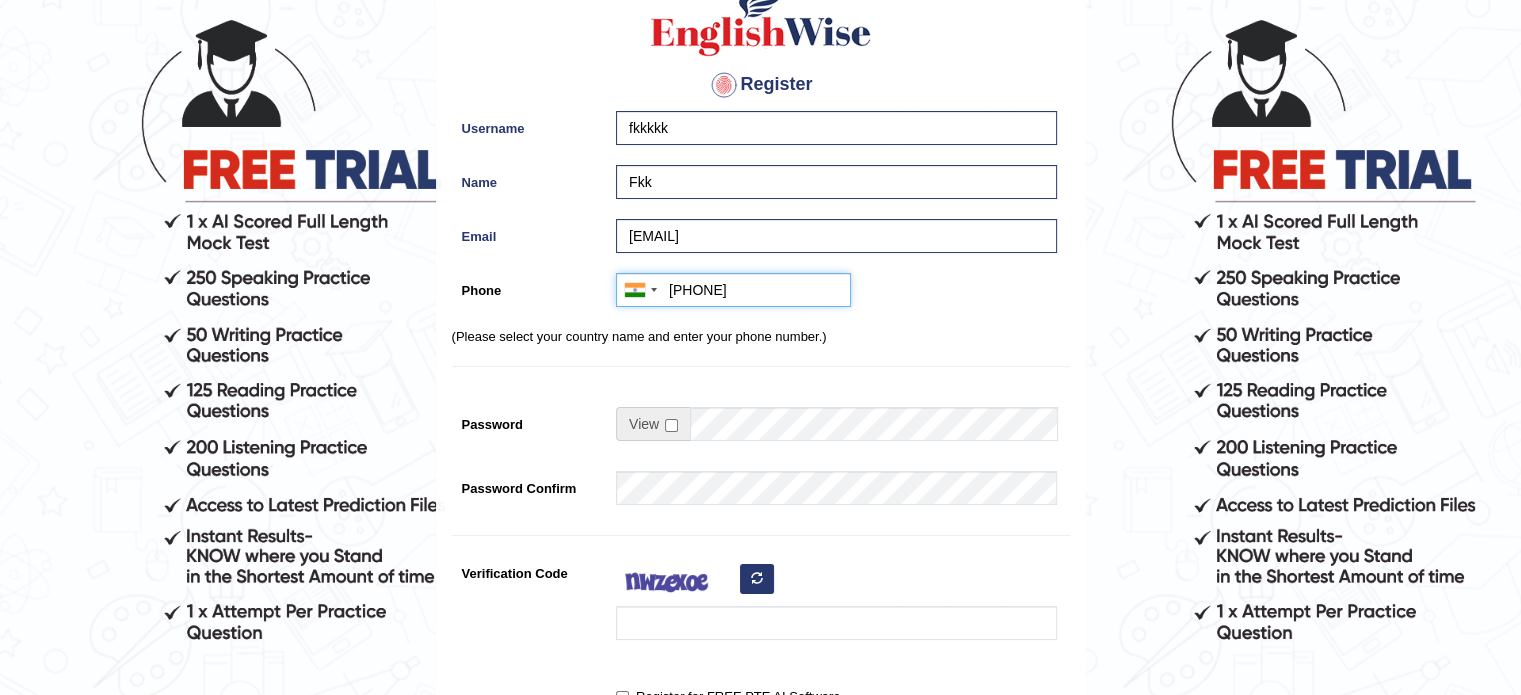 scroll, scrollTop: 138, scrollLeft: 0, axis: vertical 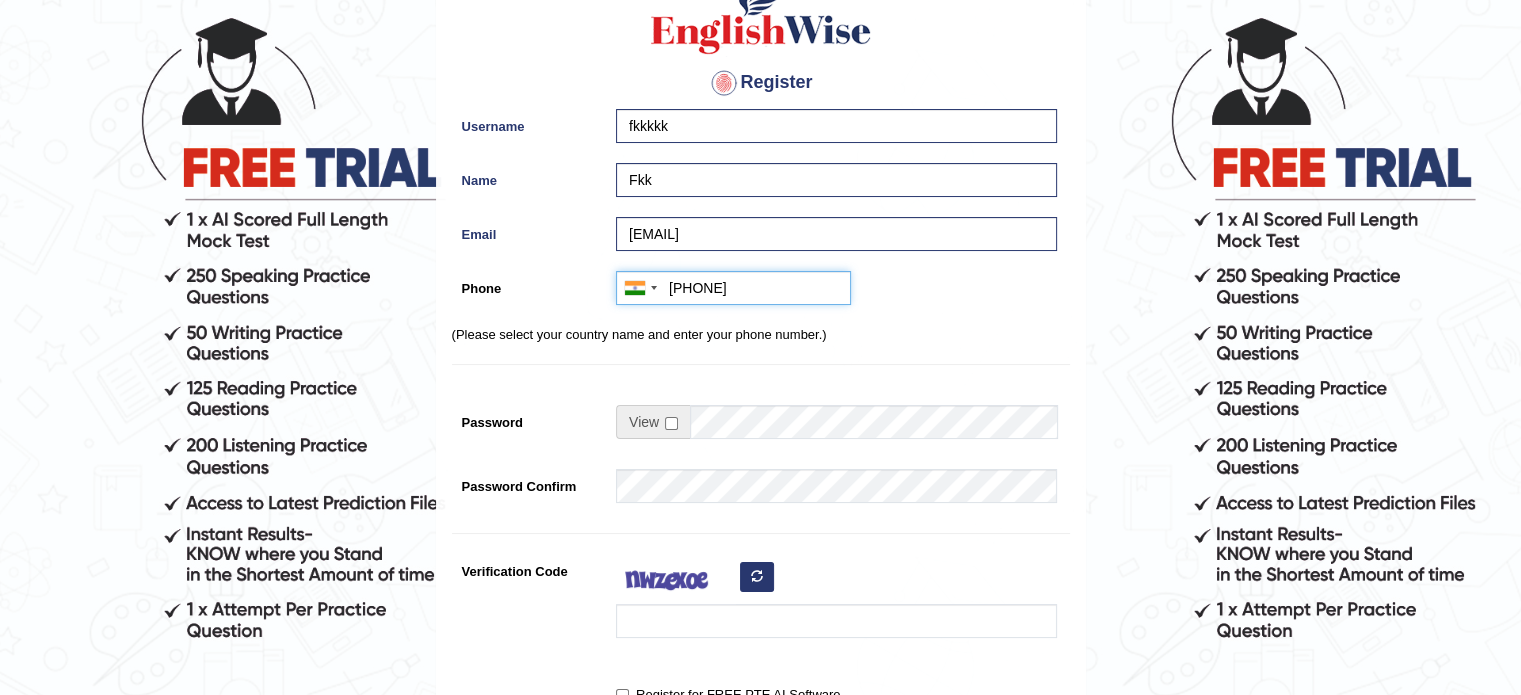 type on "+918467975529" 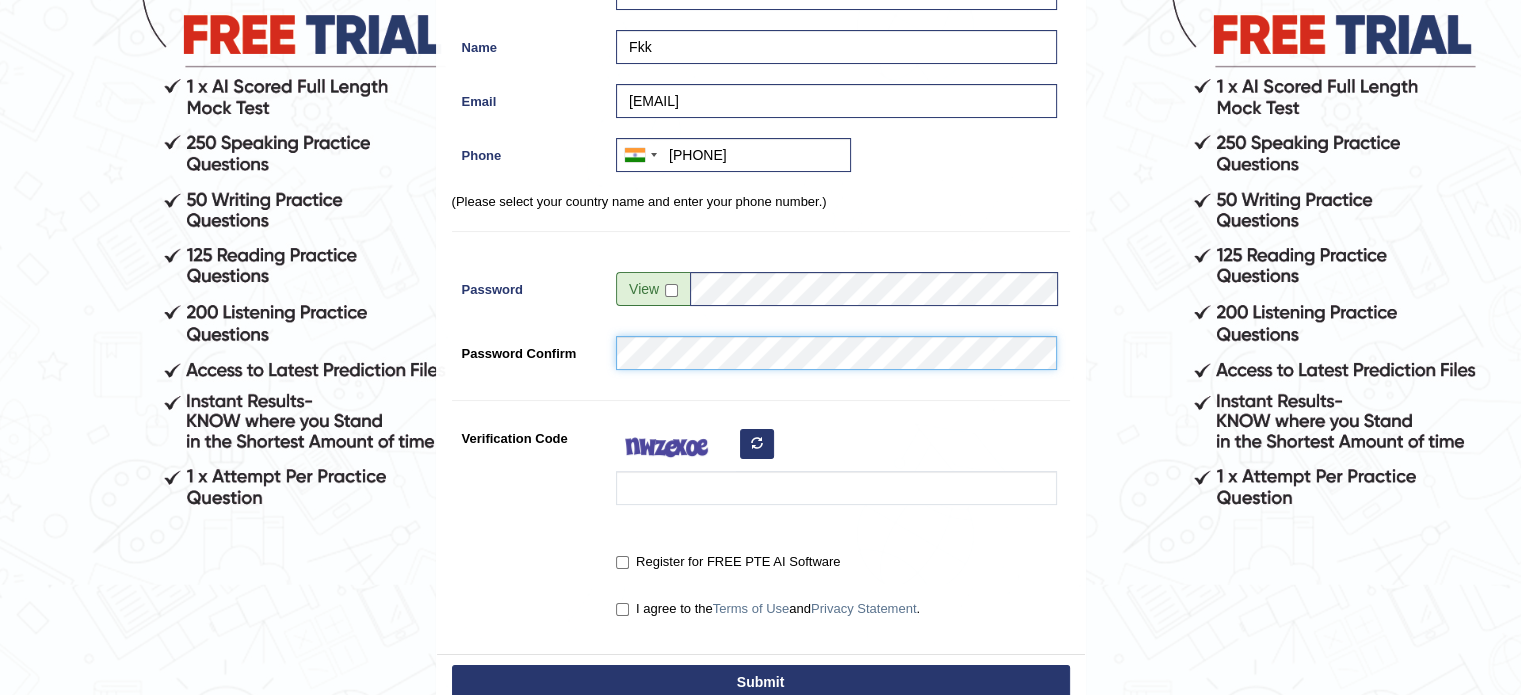 scroll, scrollTop: 272, scrollLeft: 0, axis: vertical 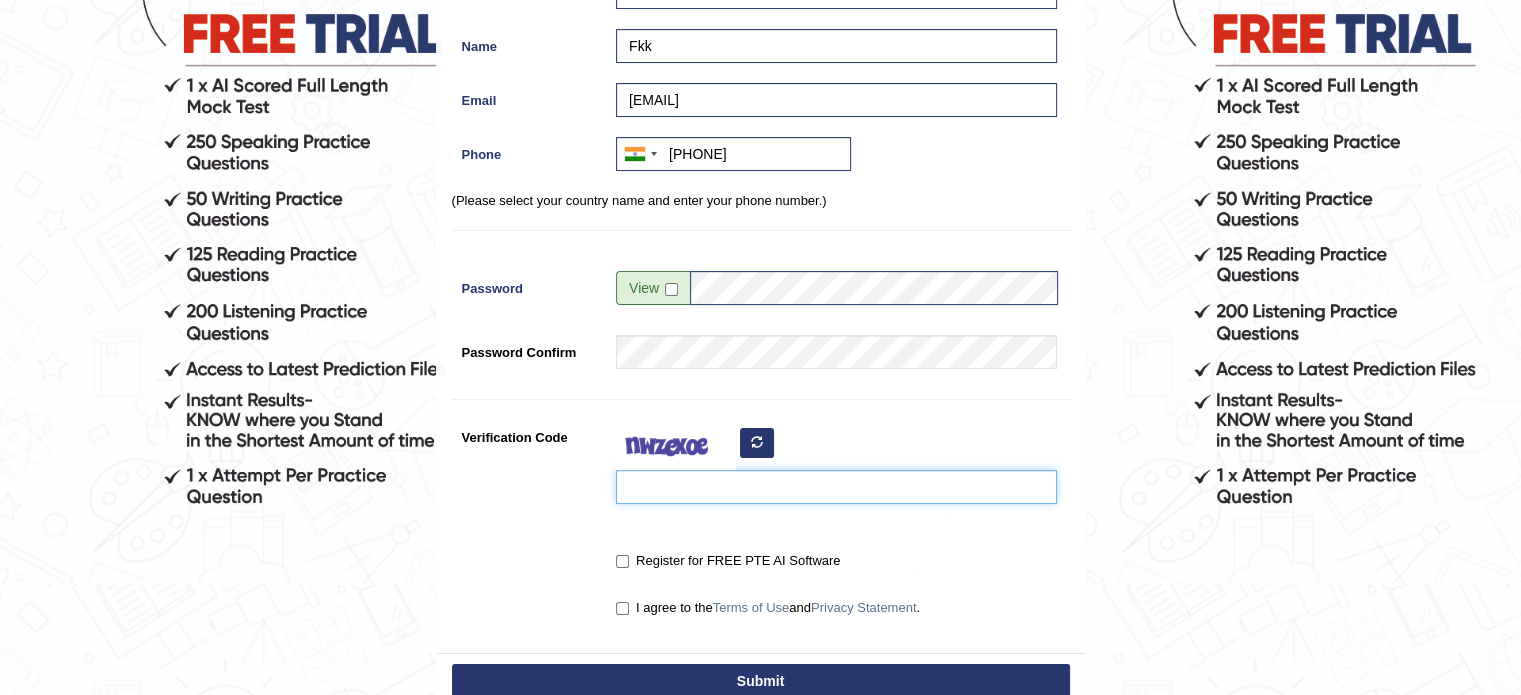 click on "Verification Code" at bounding box center [836, 487] 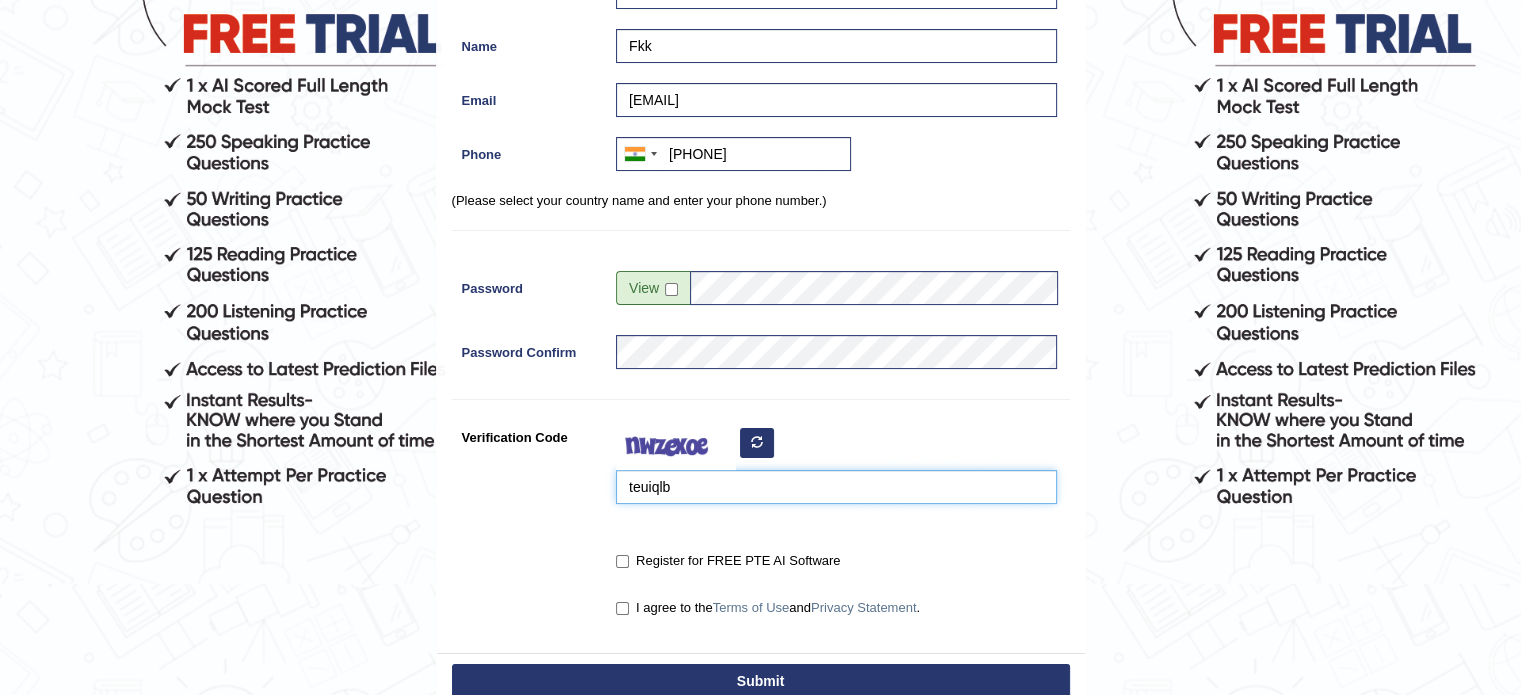 scroll, scrollTop: 383, scrollLeft: 0, axis: vertical 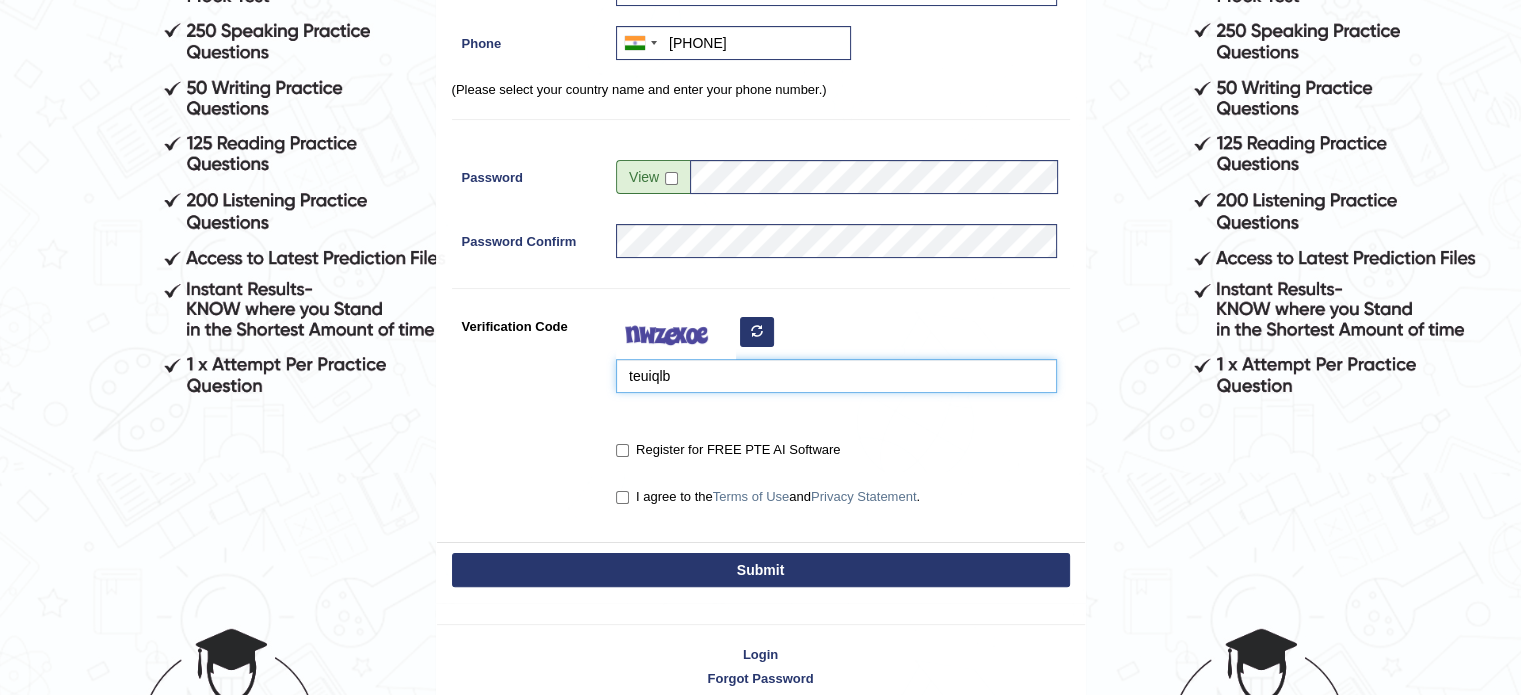 type on "teuiqlb" 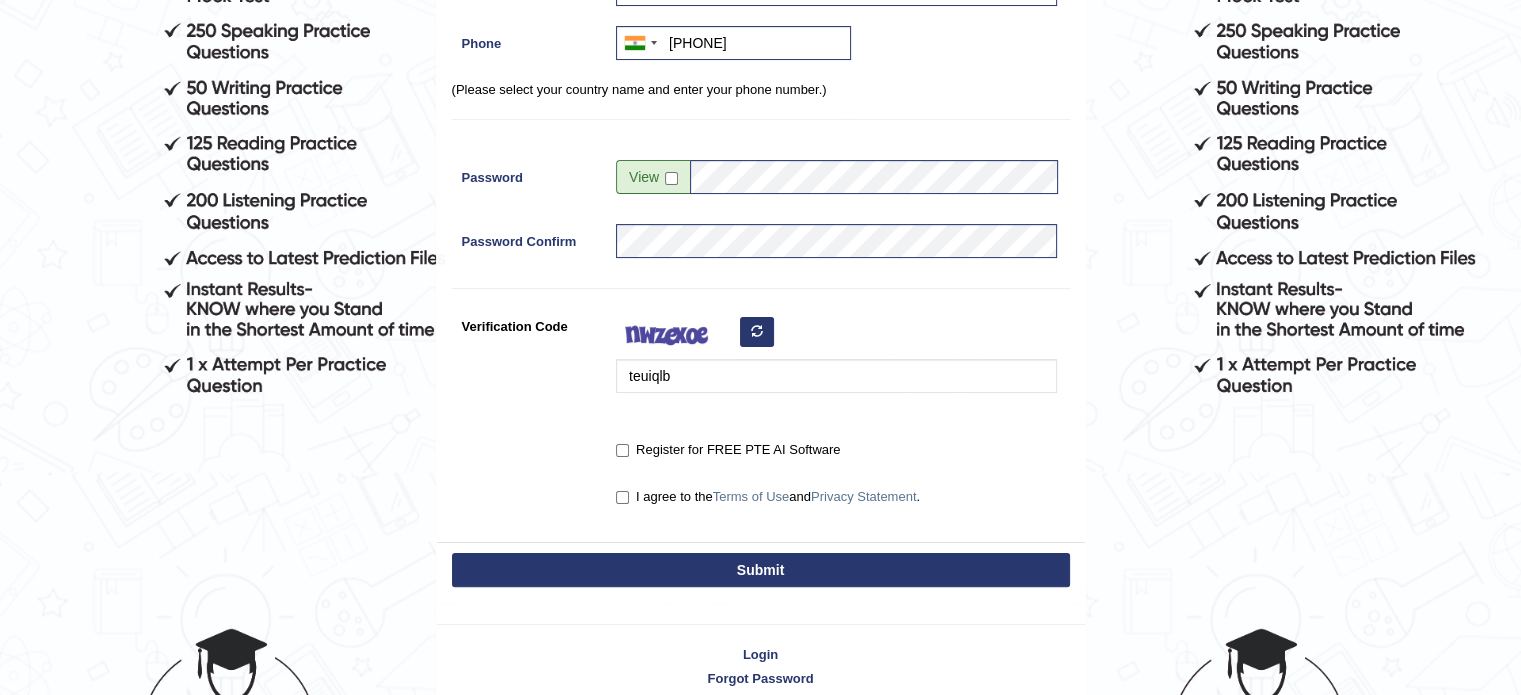 click on "Register for FREE PTE AI Software" at bounding box center [728, 450] 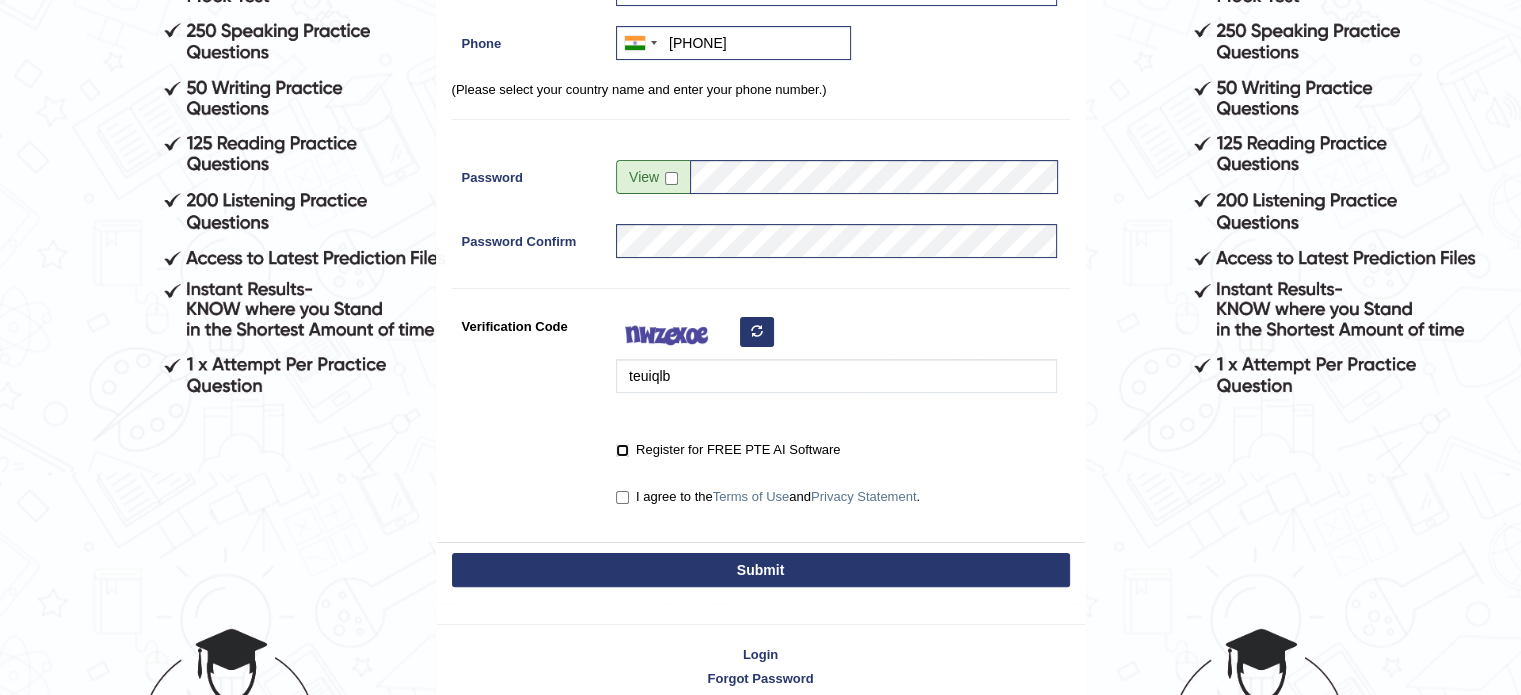 click on "Register for FREE PTE AI Software" at bounding box center [622, 450] 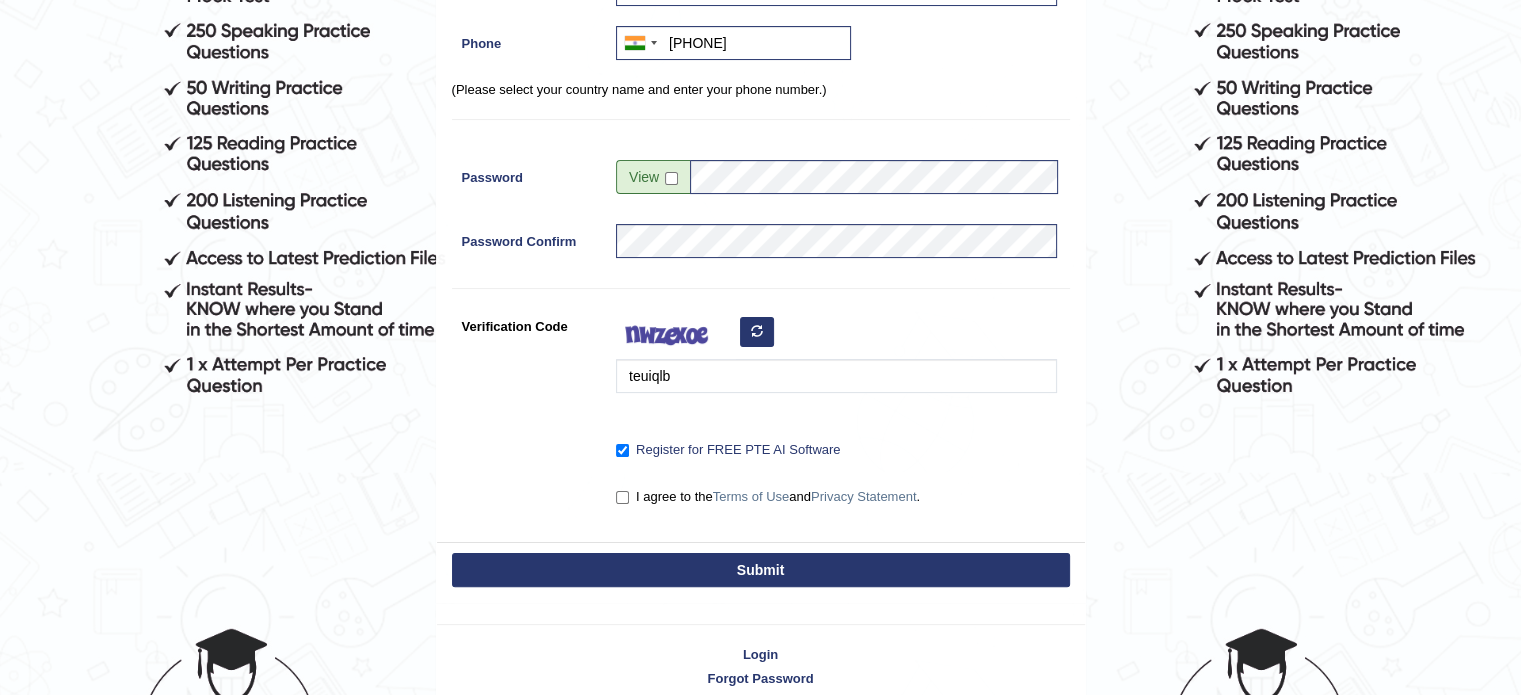 click on "I agree to the  Terms of Use  and  Privacy Statement ." at bounding box center (768, 497) 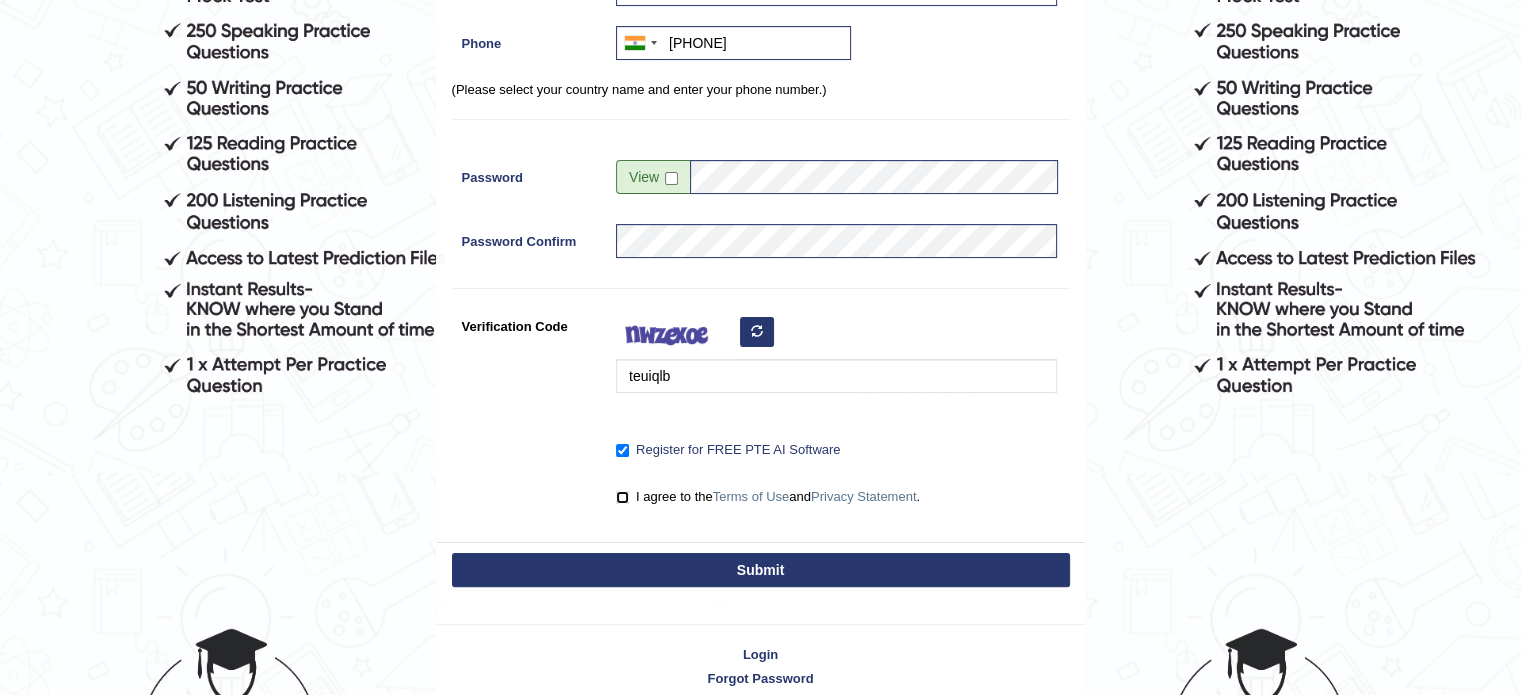 click on "I agree to the  Terms of Use  and  Privacy Statement ." at bounding box center [622, 497] 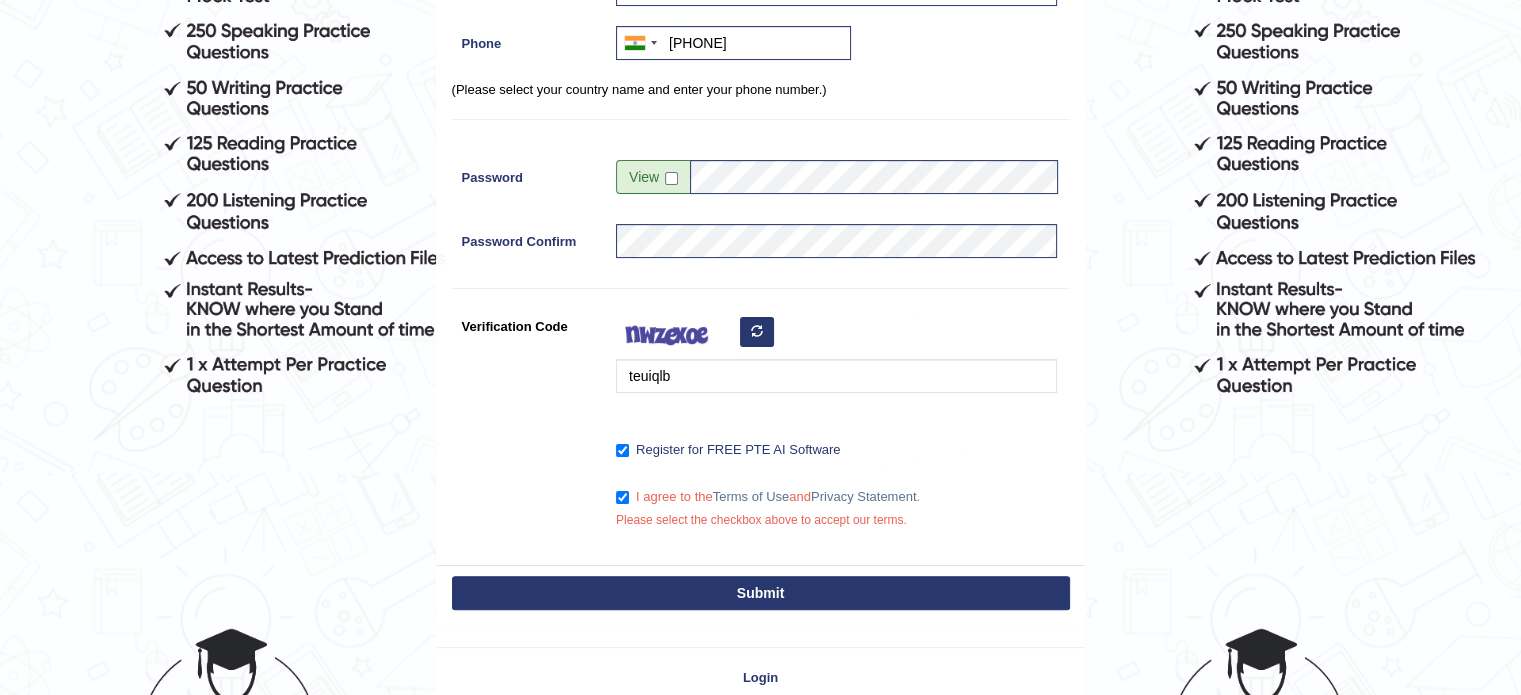 click on "Submit" at bounding box center (761, 595) 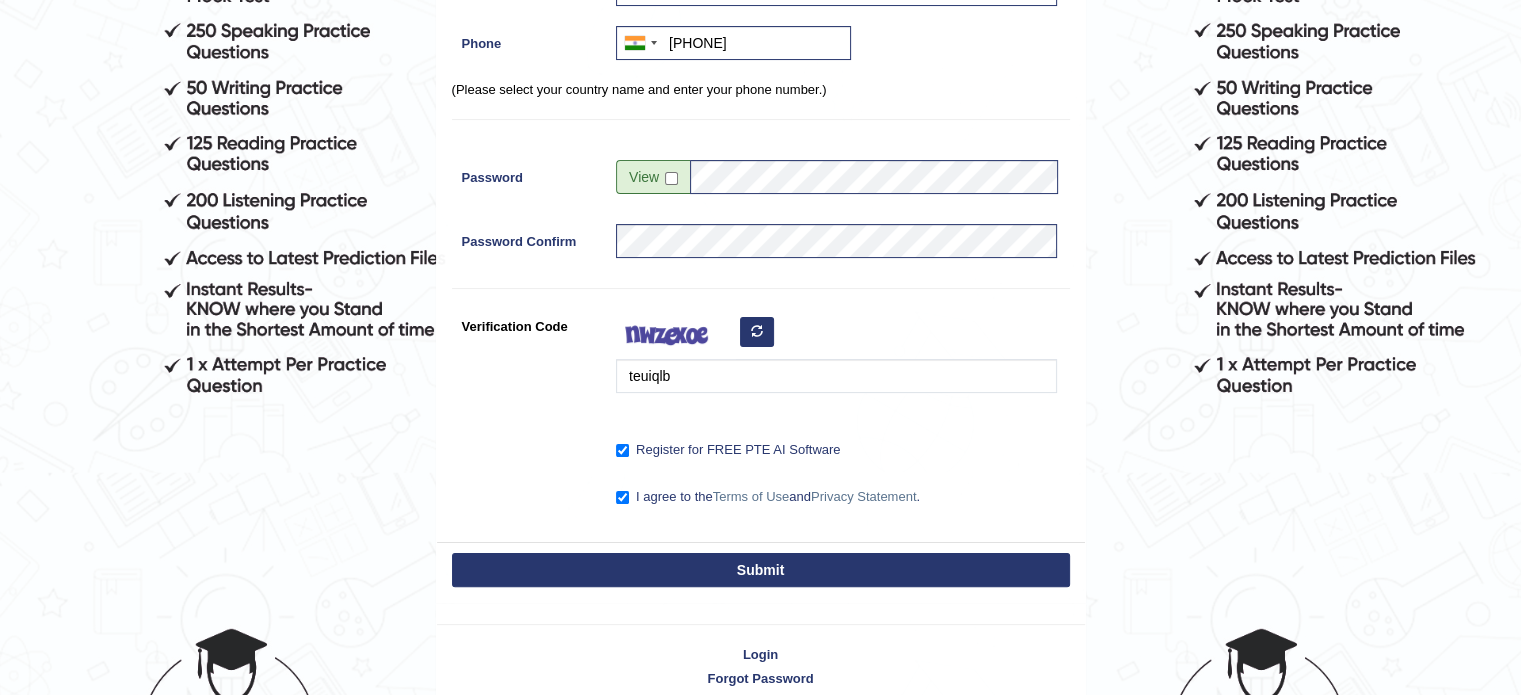 click on "Submit" at bounding box center [761, 570] 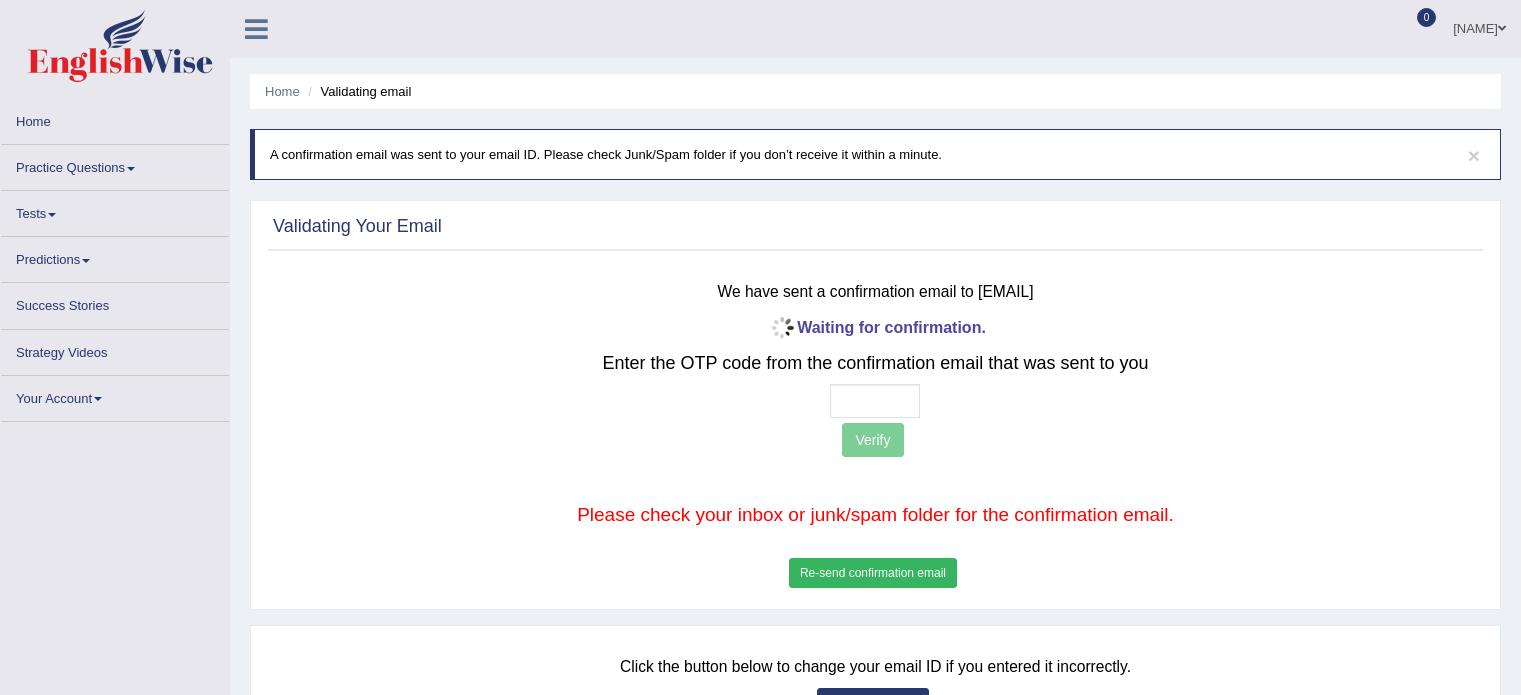 scroll, scrollTop: 0, scrollLeft: 0, axis: both 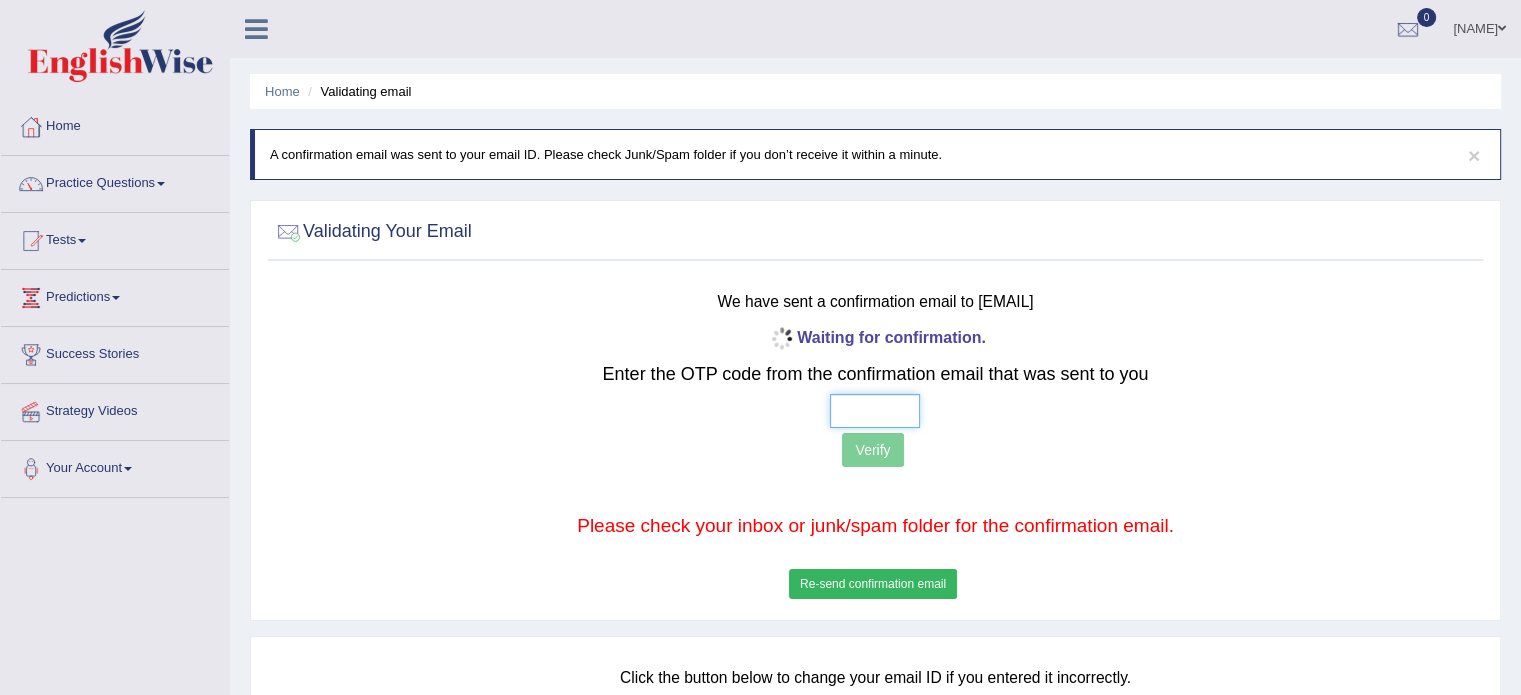 click at bounding box center [875, 411] 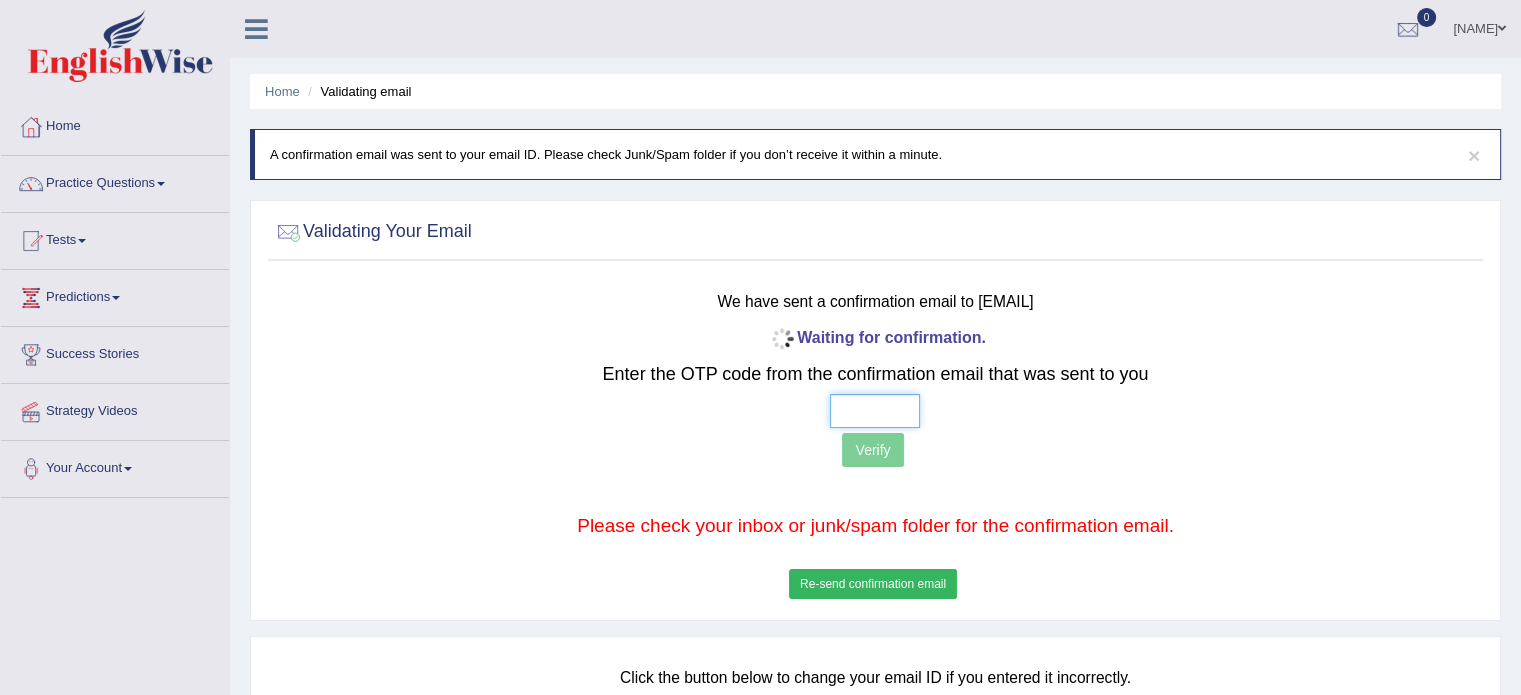 click at bounding box center [875, 411] 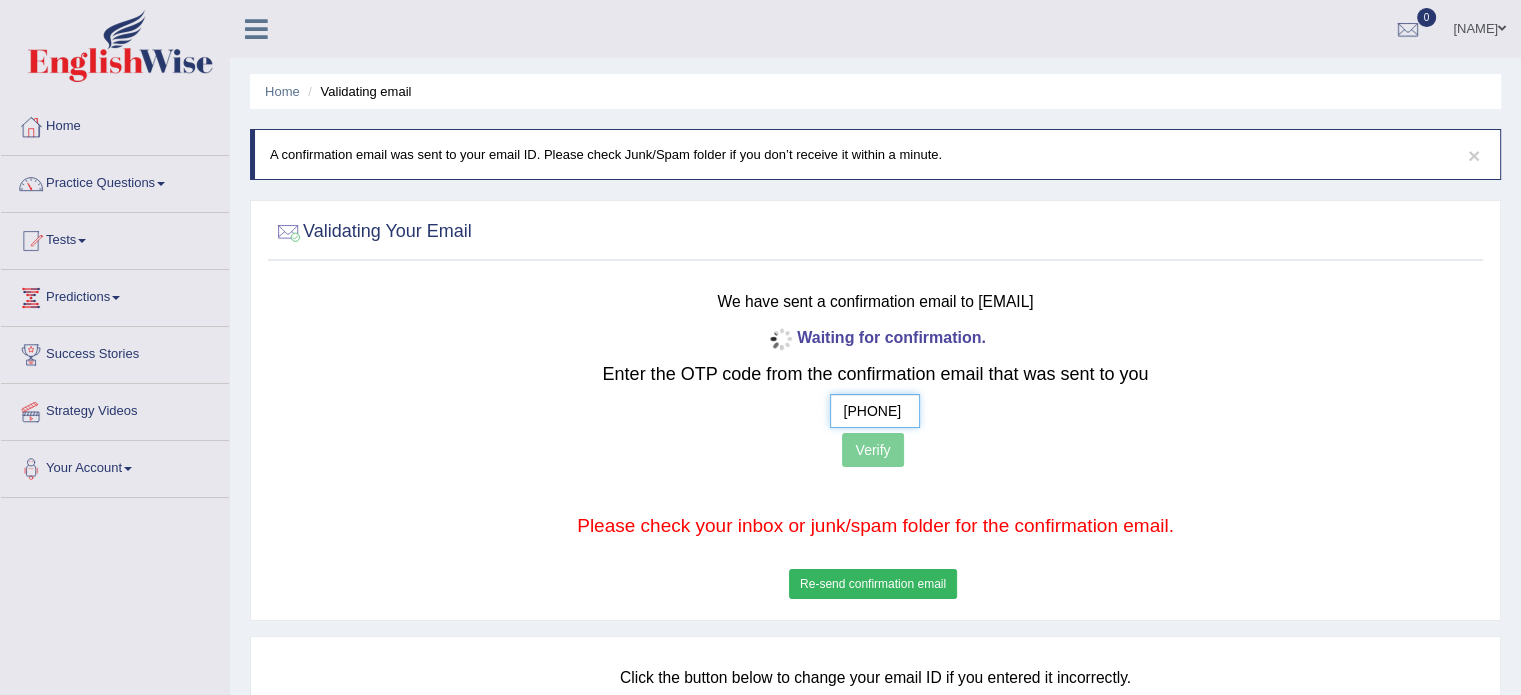 type on "8  9  0  0" 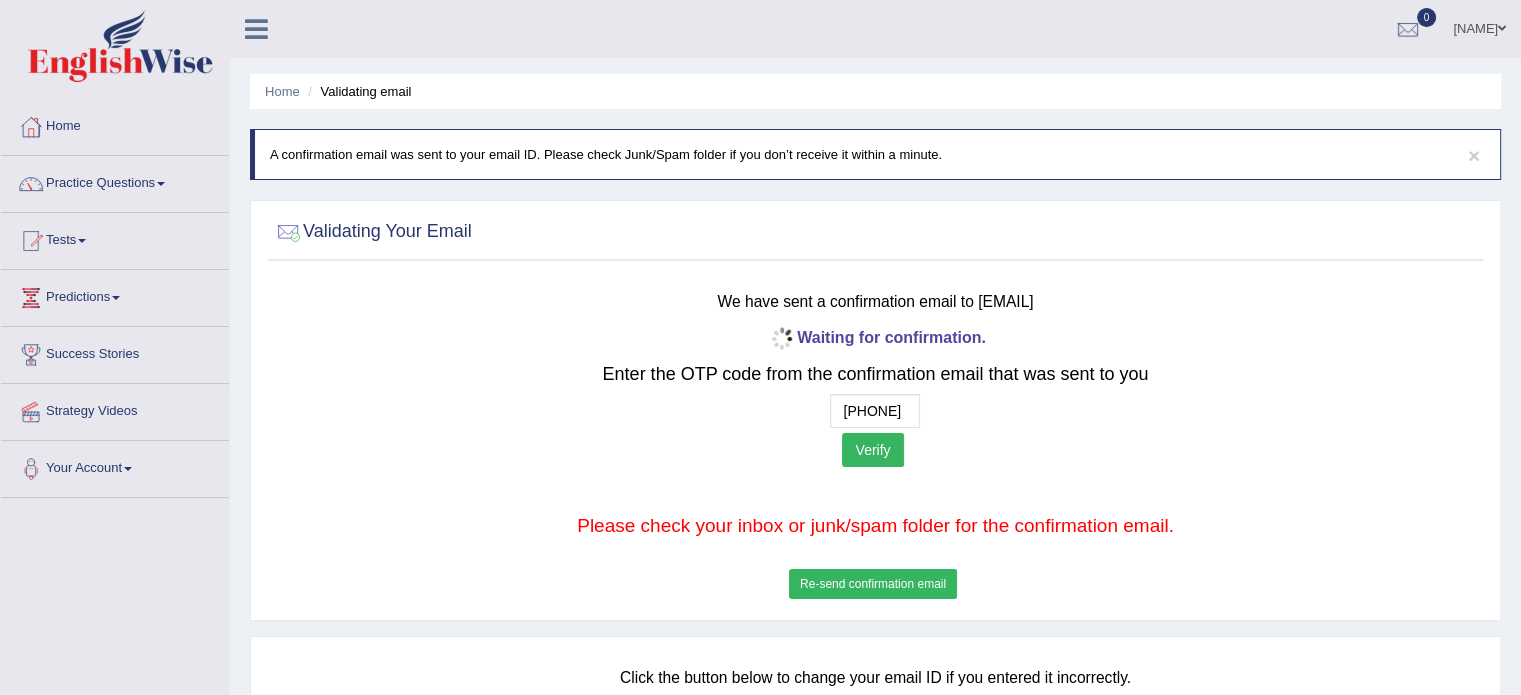 click on "Verify" at bounding box center [872, 450] 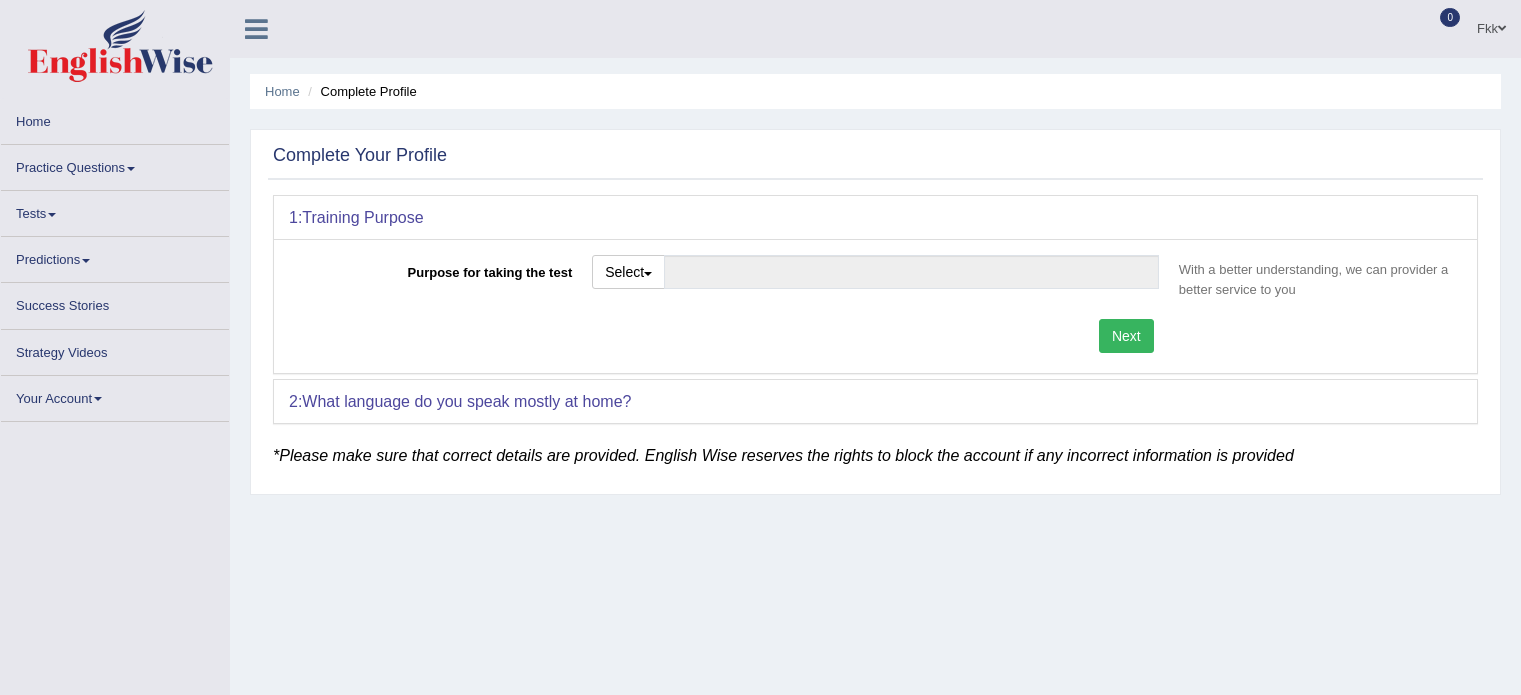 scroll, scrollTop: 0, scrollLeft: 0, axis: both 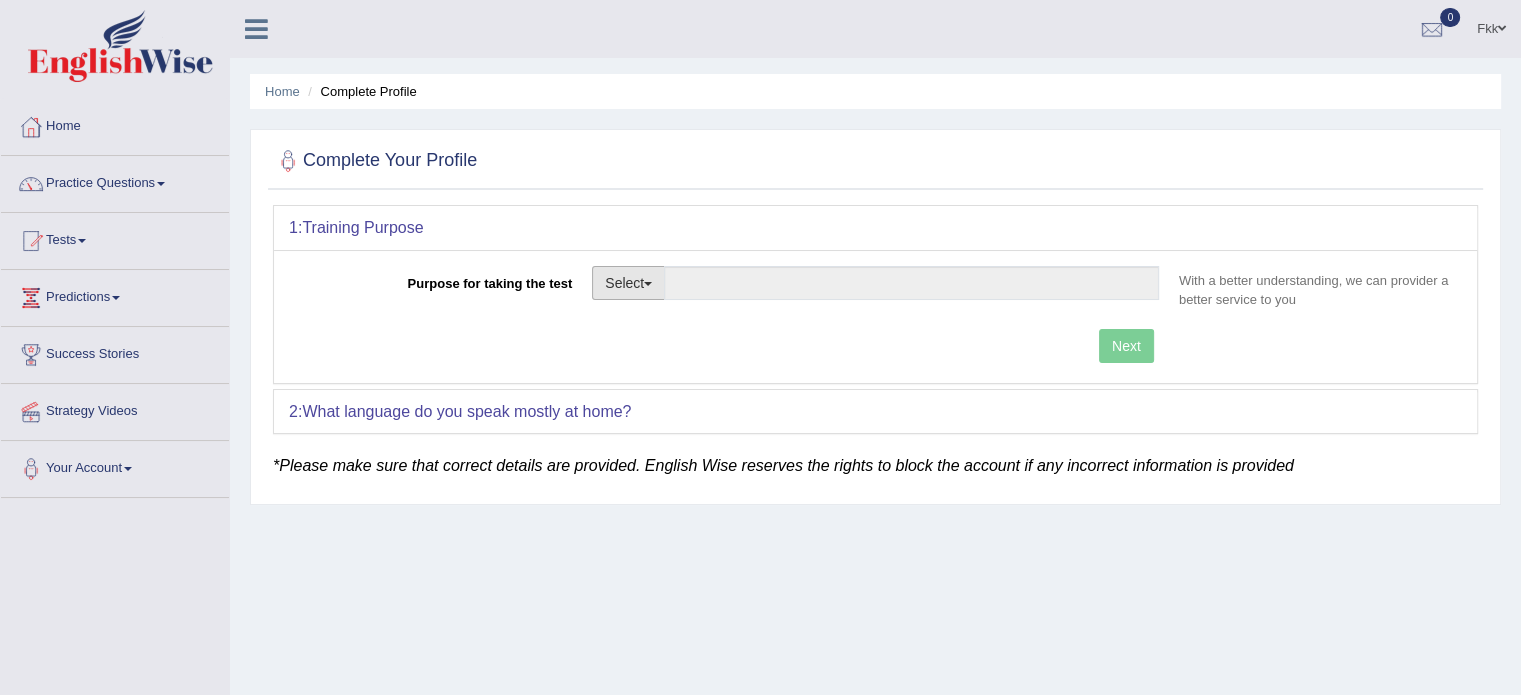 click on "Select" at bounding box center (628, 283) 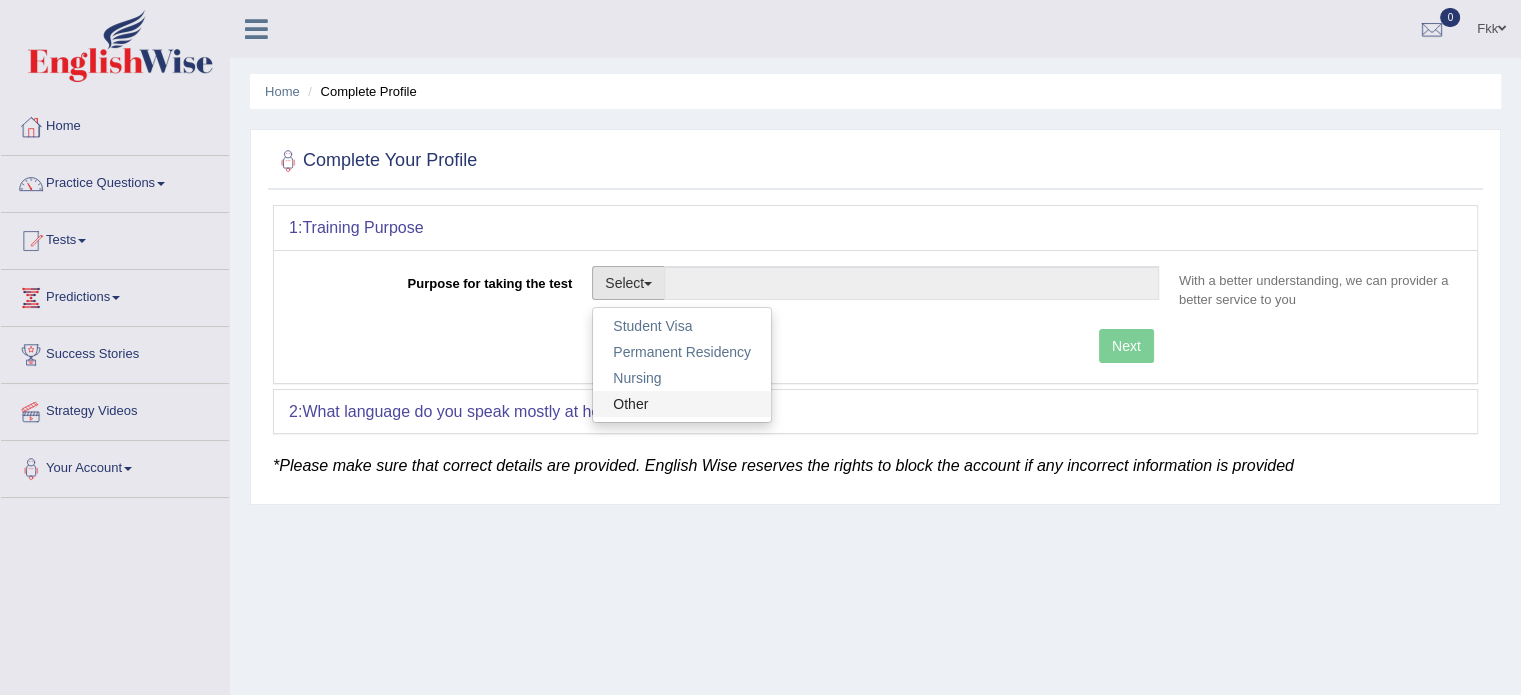 click on "Other" at bounding box center [682, 404] 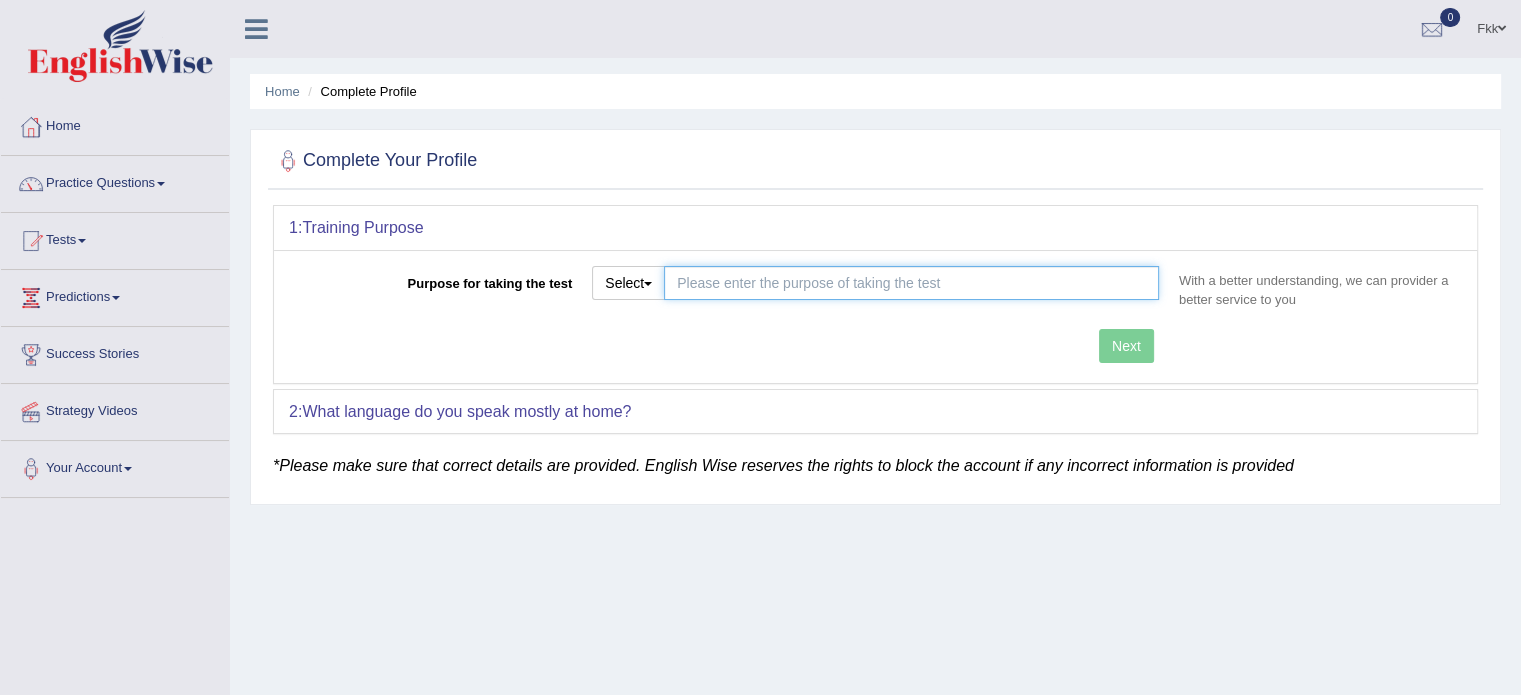 click on "Purpose for taking the test" at bounding box center [911, 283] 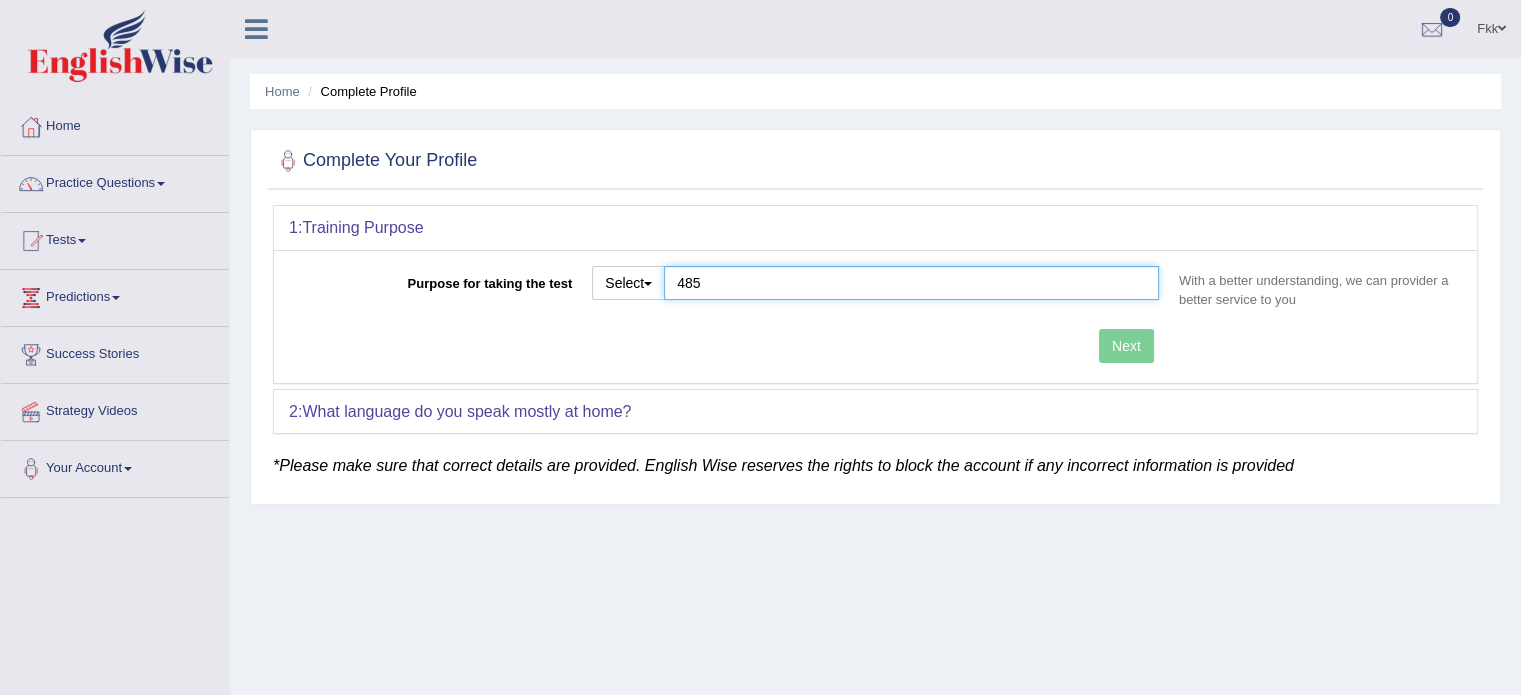 type on "485" 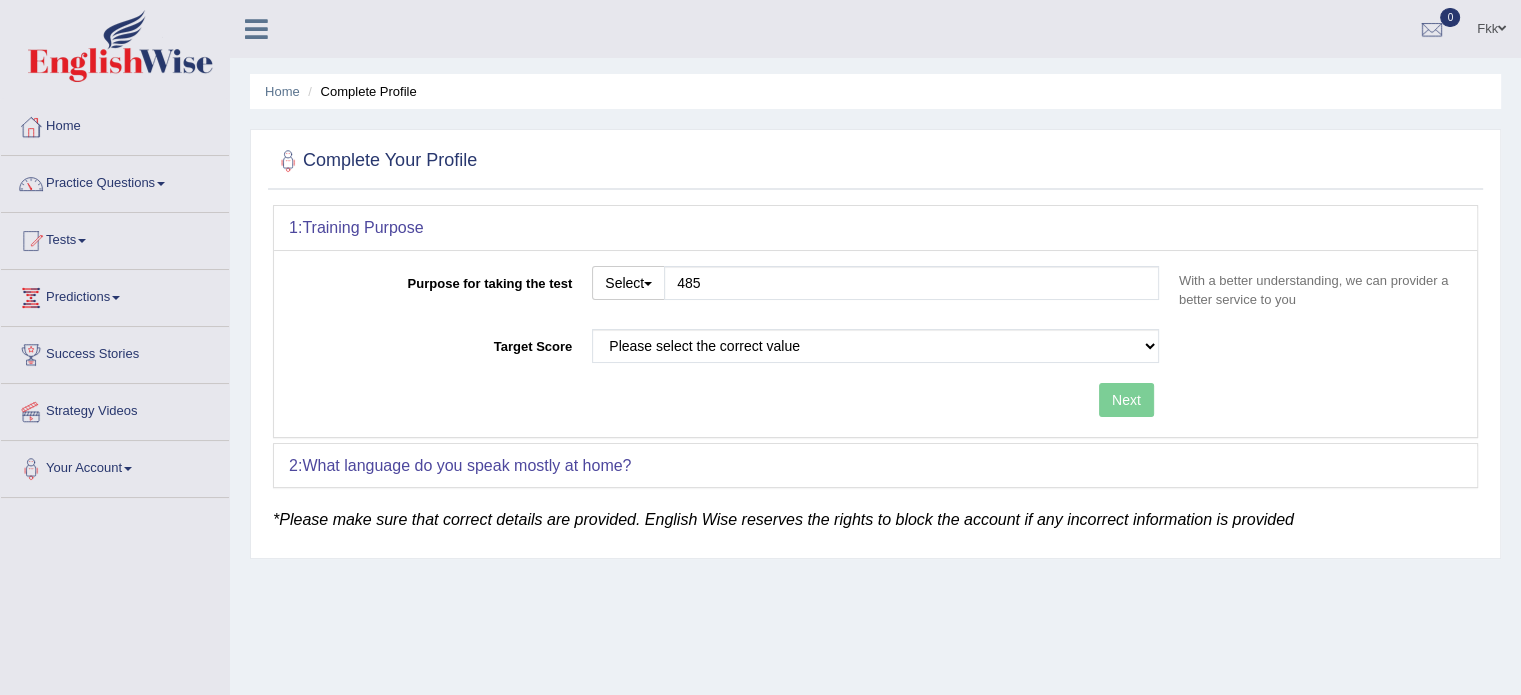click on "Purpose for taking the test
Select
Student Visa
Permanent Residency
Nursing
Other
485
With a better understanding, we can provider a better service to you
Target Score
Please select the correct value
50 (6 bands)
58 (6.5 bands)
65 (7 bands)
79 (8 bands)
Next" at bounding box center [875, 343] 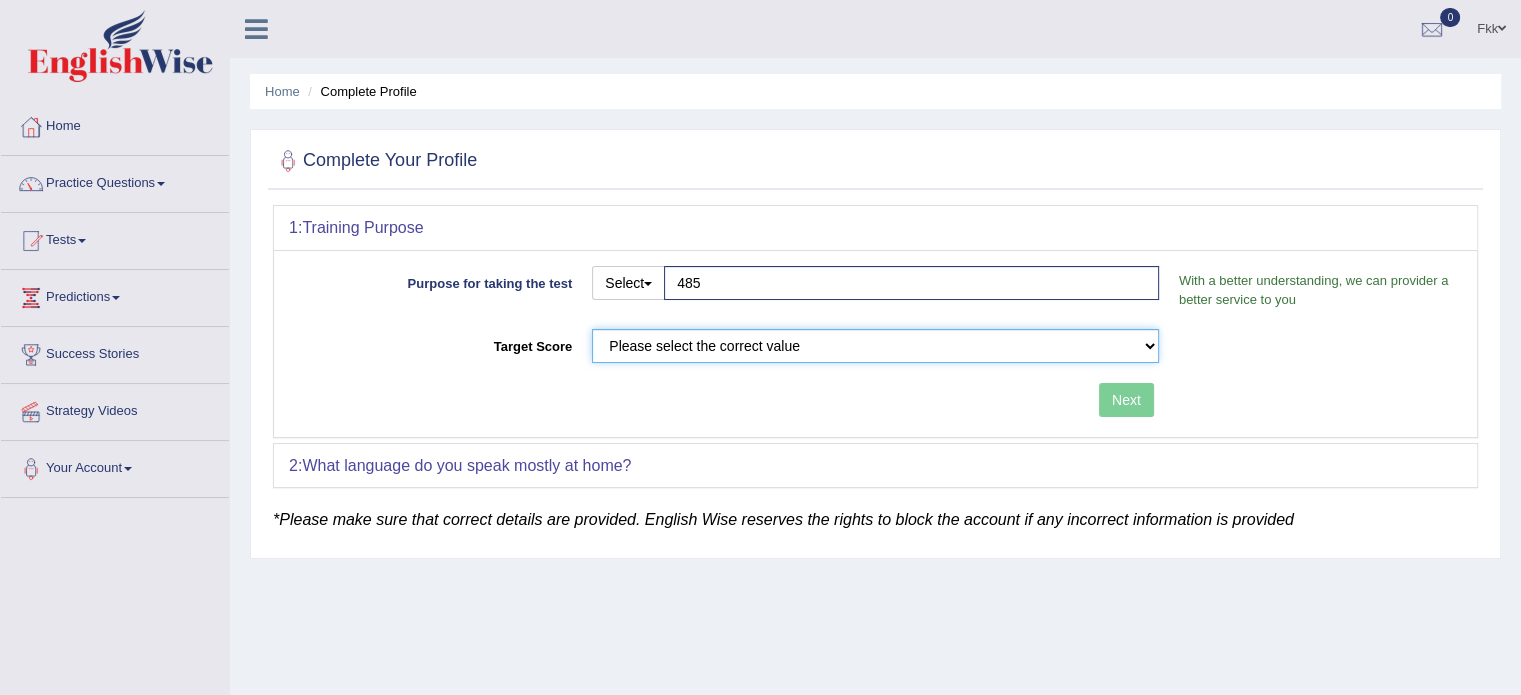 click on "Please select the correct value
50 (6 bands)
58 (6.5 bands)
65 (7 bands)
79 (8 bands)" at bounding box center (875, 346) 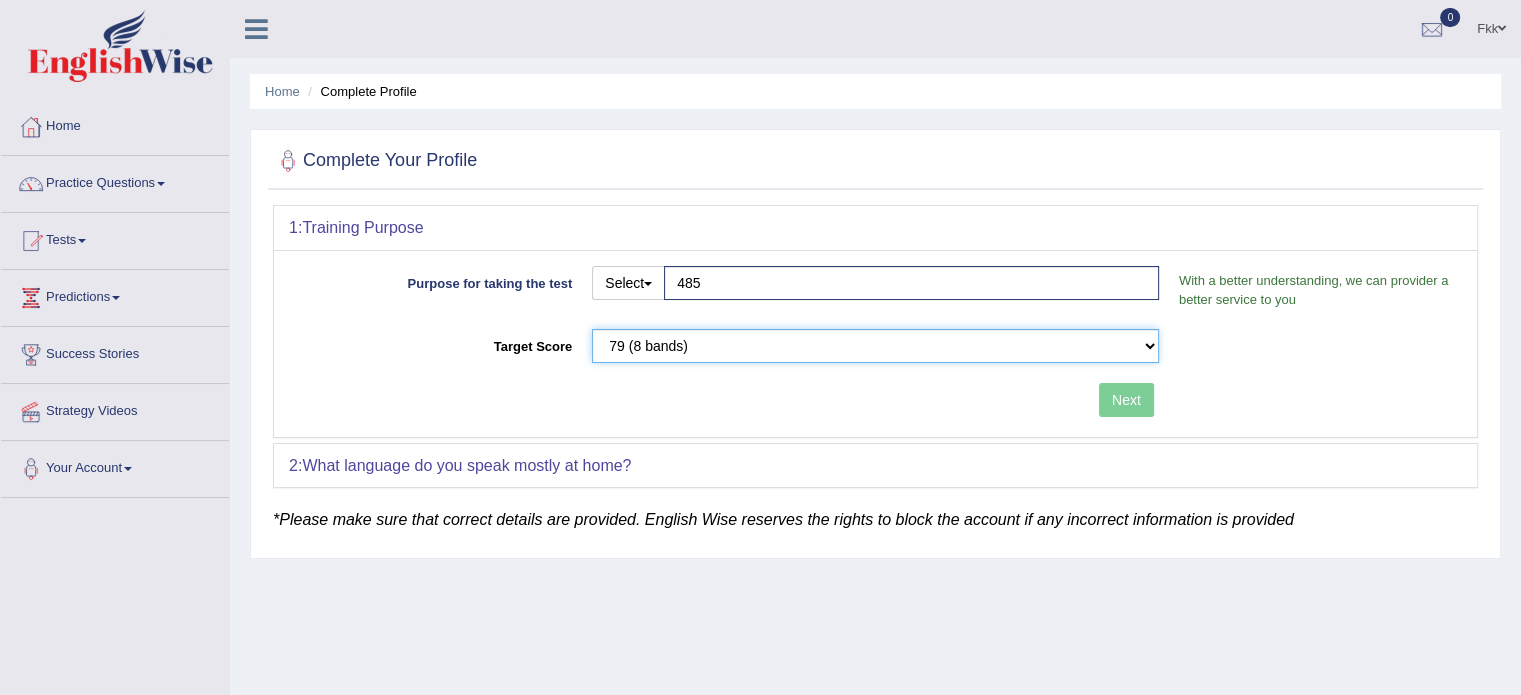 click on "Please select the correct value
50 (6 bands)
58 (6.5 bands)
65 (7 bands)
79 (8 bands)" at bounding box center (875, 346) 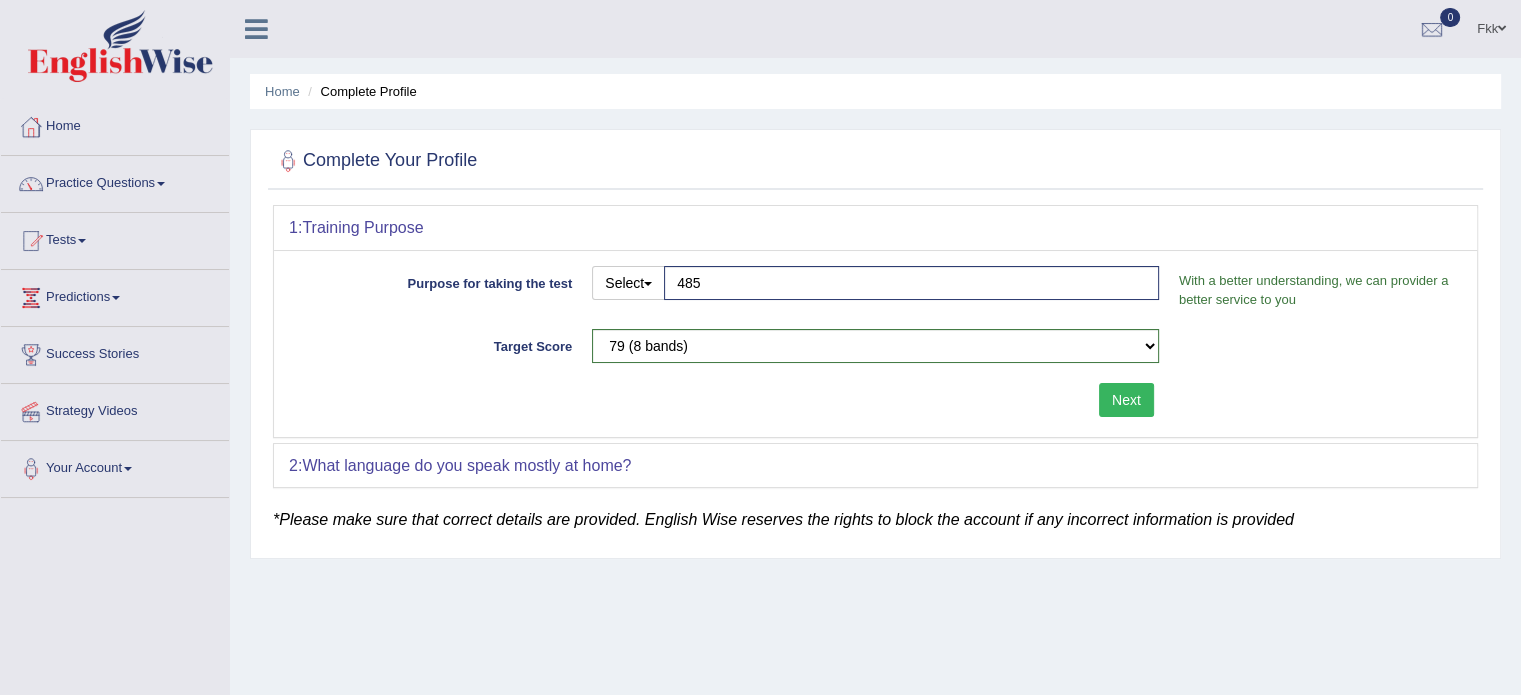 click on "Next" at bounding box center (1126, 400) 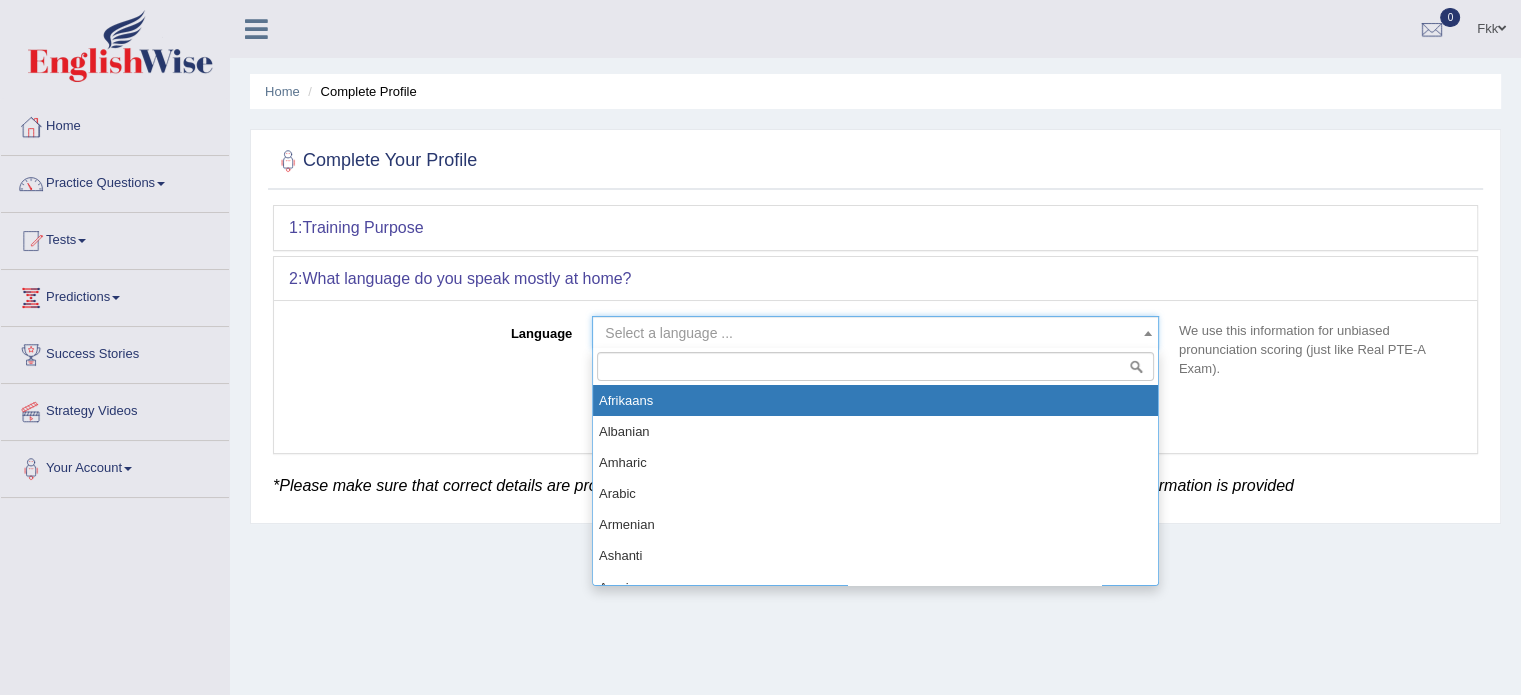 click on "Select a language ..." at bounding box center (869, 333) 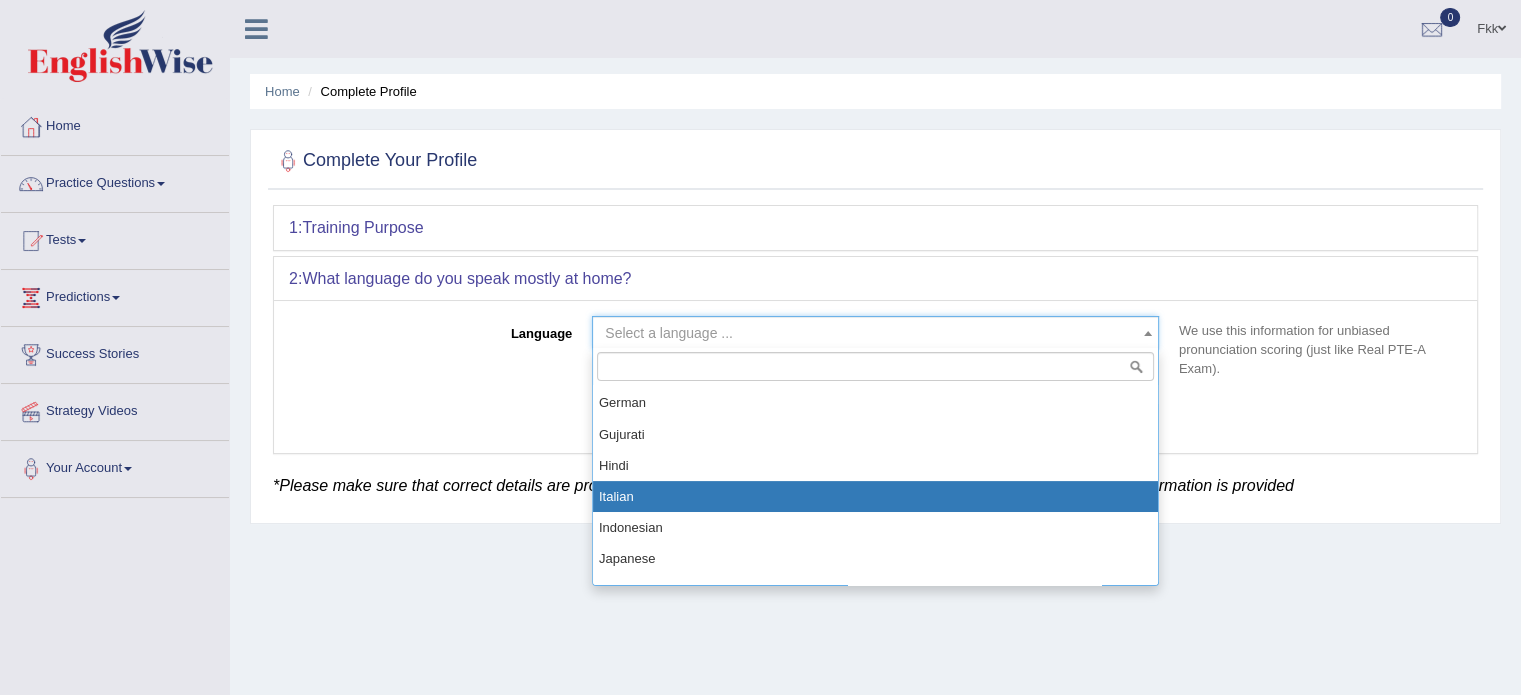 scroll, scrollTop: 745, scrollLeft: 0, axis: vertical 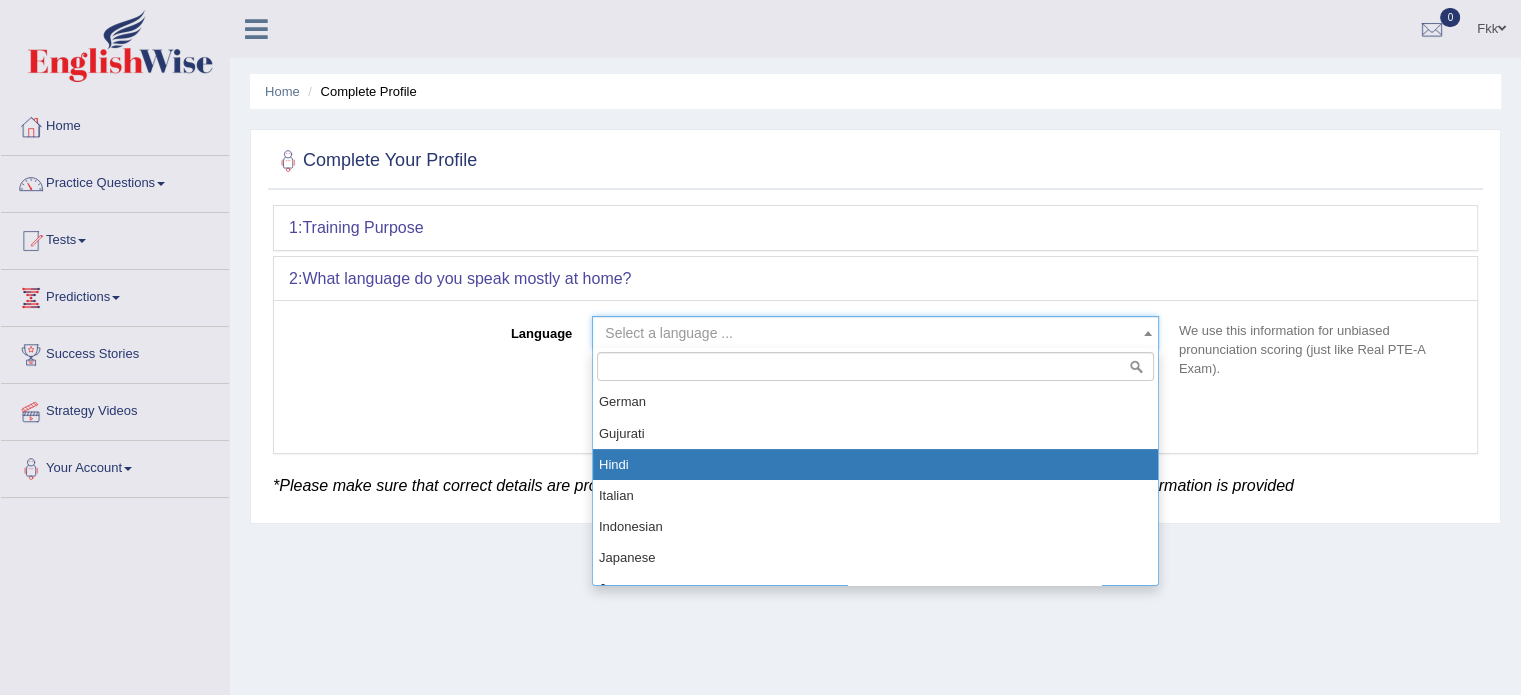 select on "Hindi" 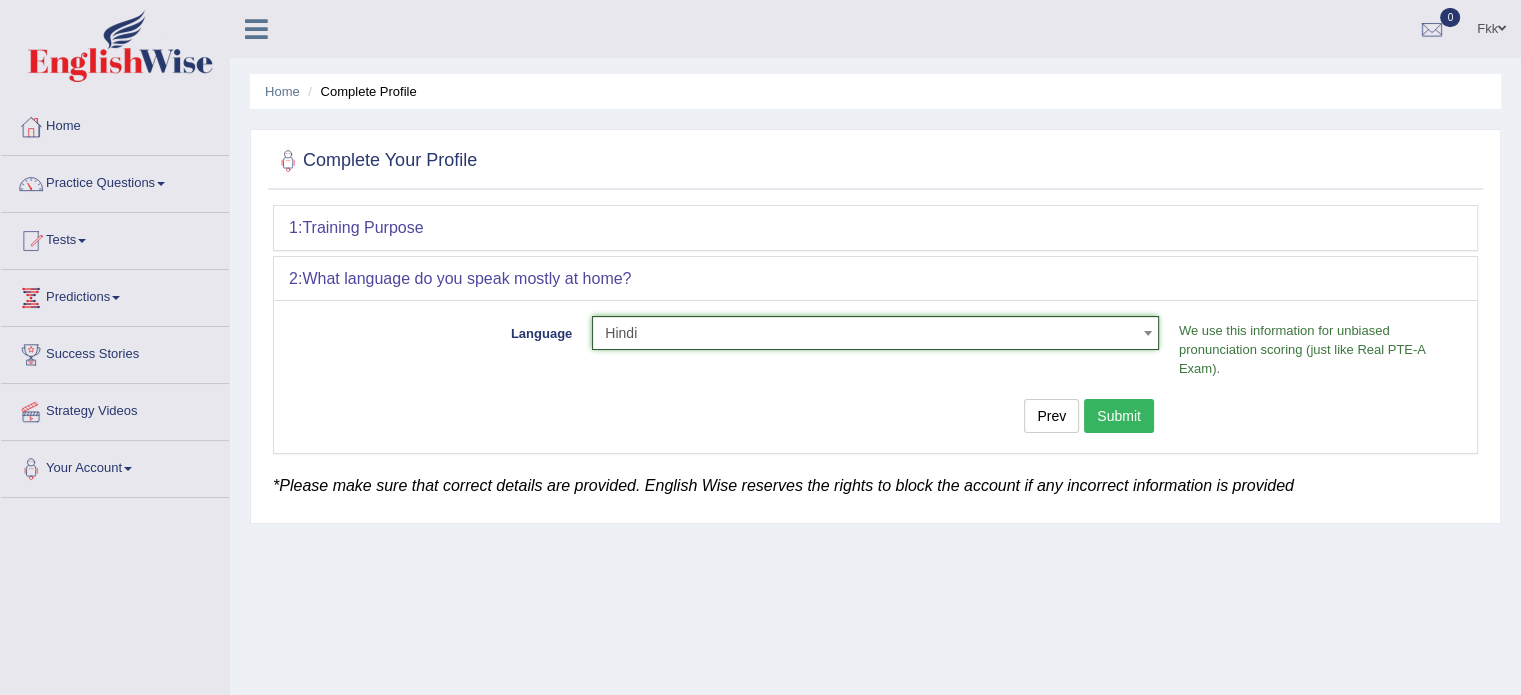 click on "Submit" at bounding box center (1119, 416) 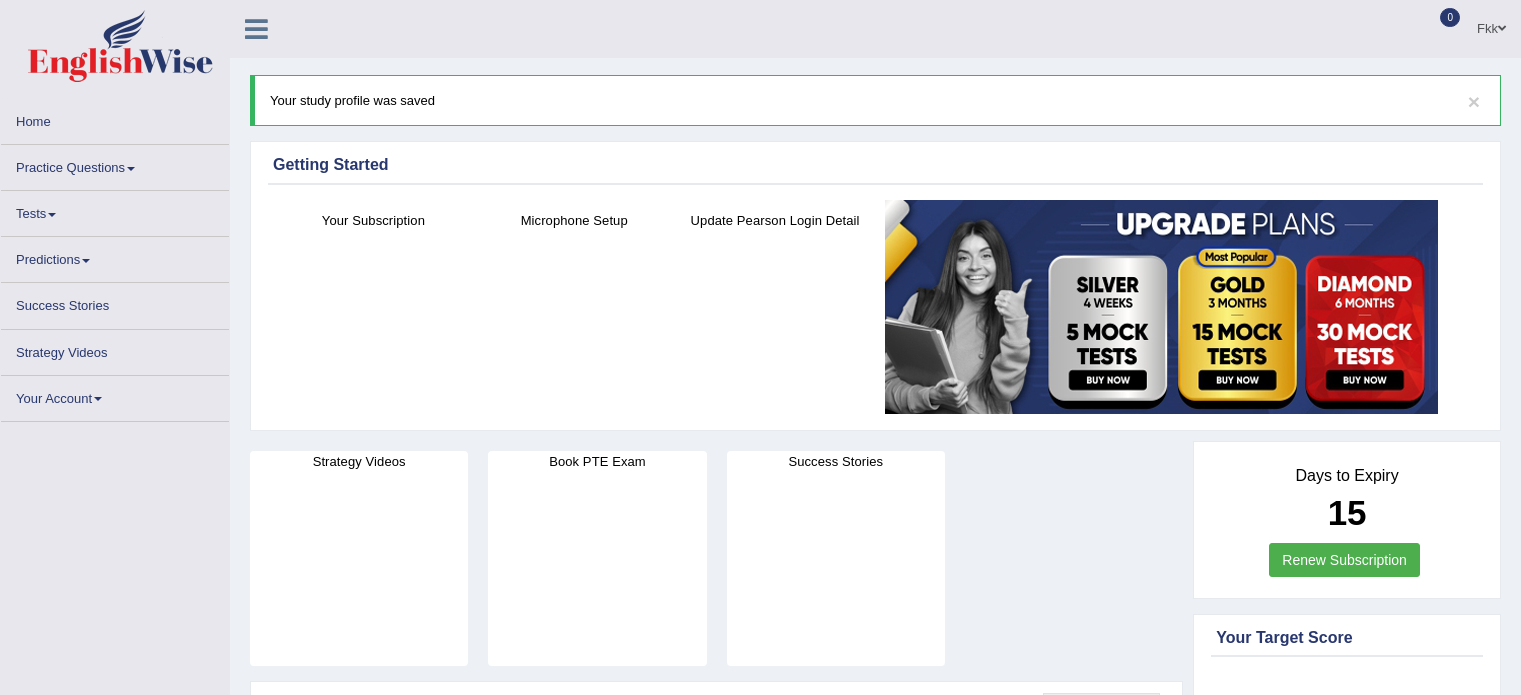 scroll, scrollTop: 0, scrollLeft: 0, axis: both 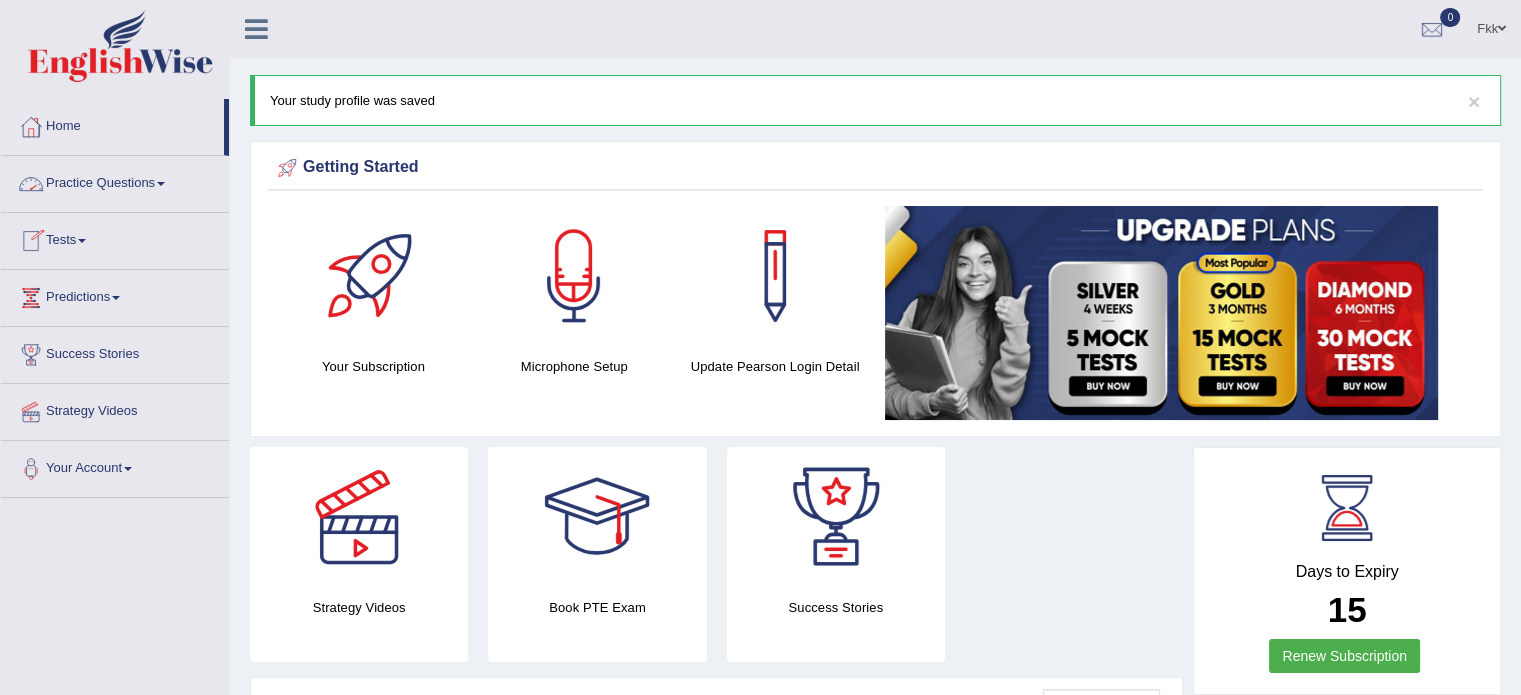 click on "Tests" at bounding box center (115, 238) 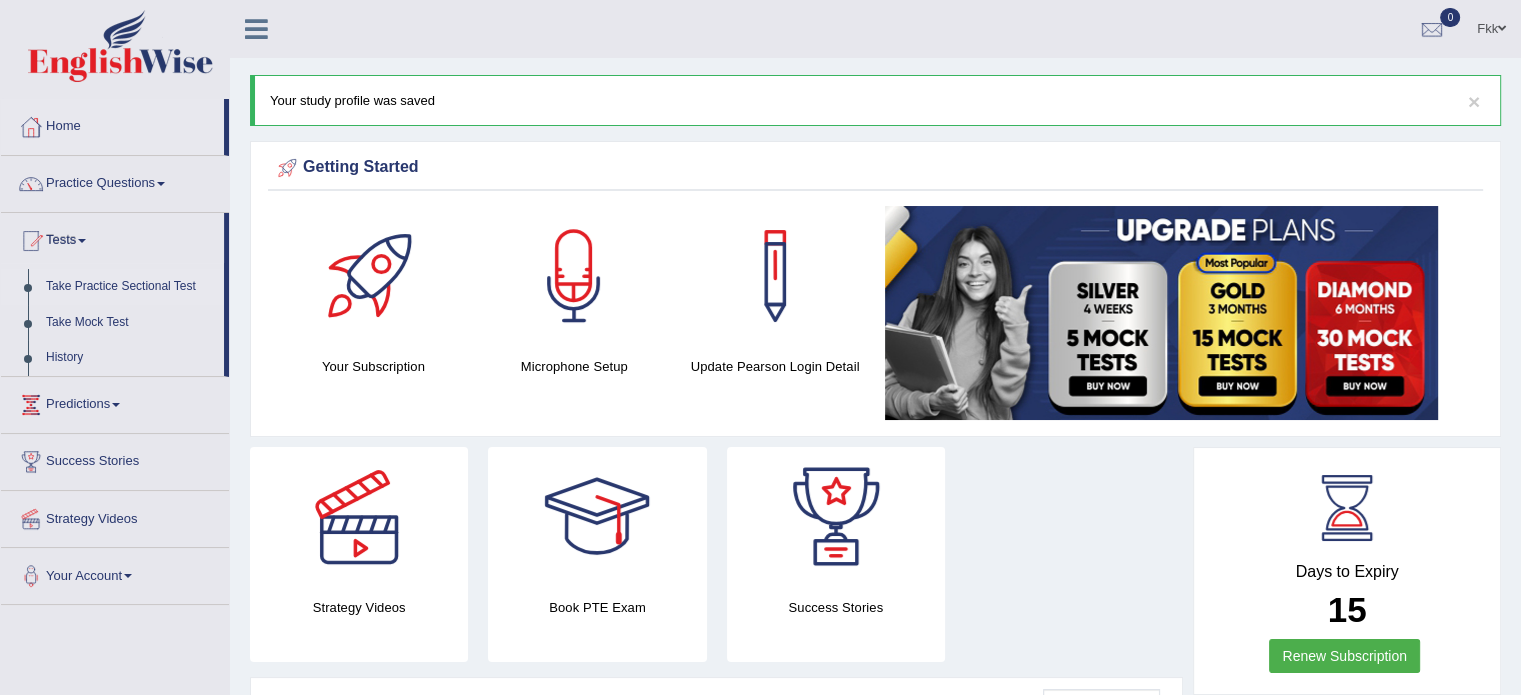 click on "Take Practice Sectional Test" at bounding box center (130, 287) 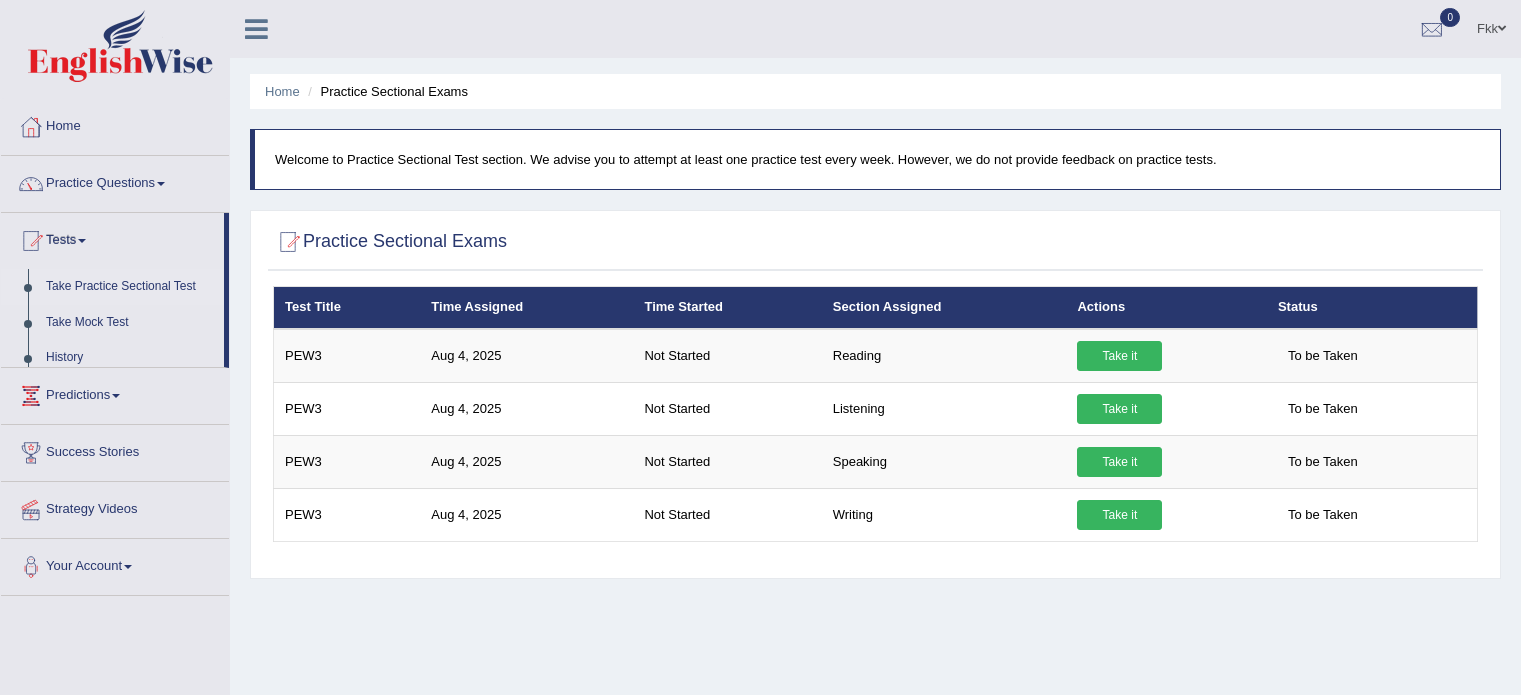 scroll, scrollTop: 0, scrollLeft: 0, axis: both 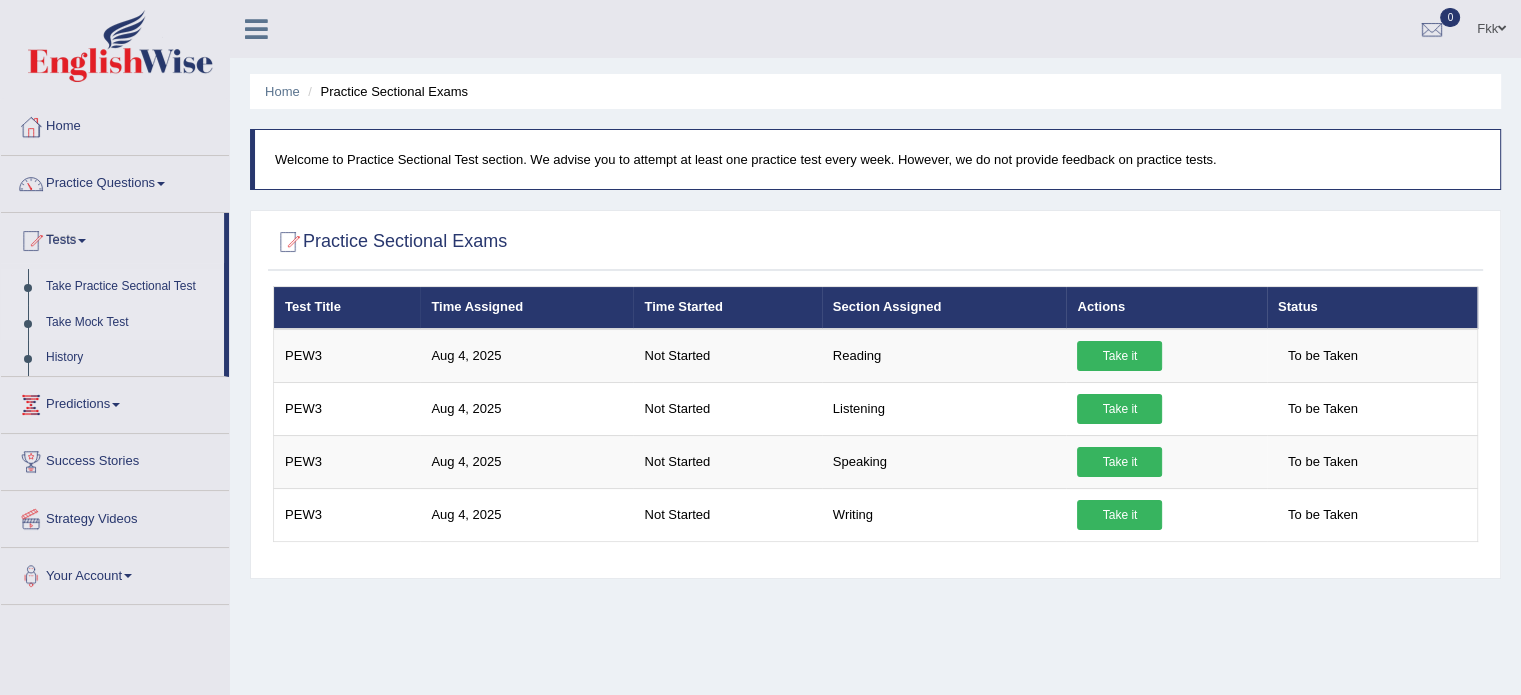 click on "Take Mock Test" at bounding box center (130, 323) 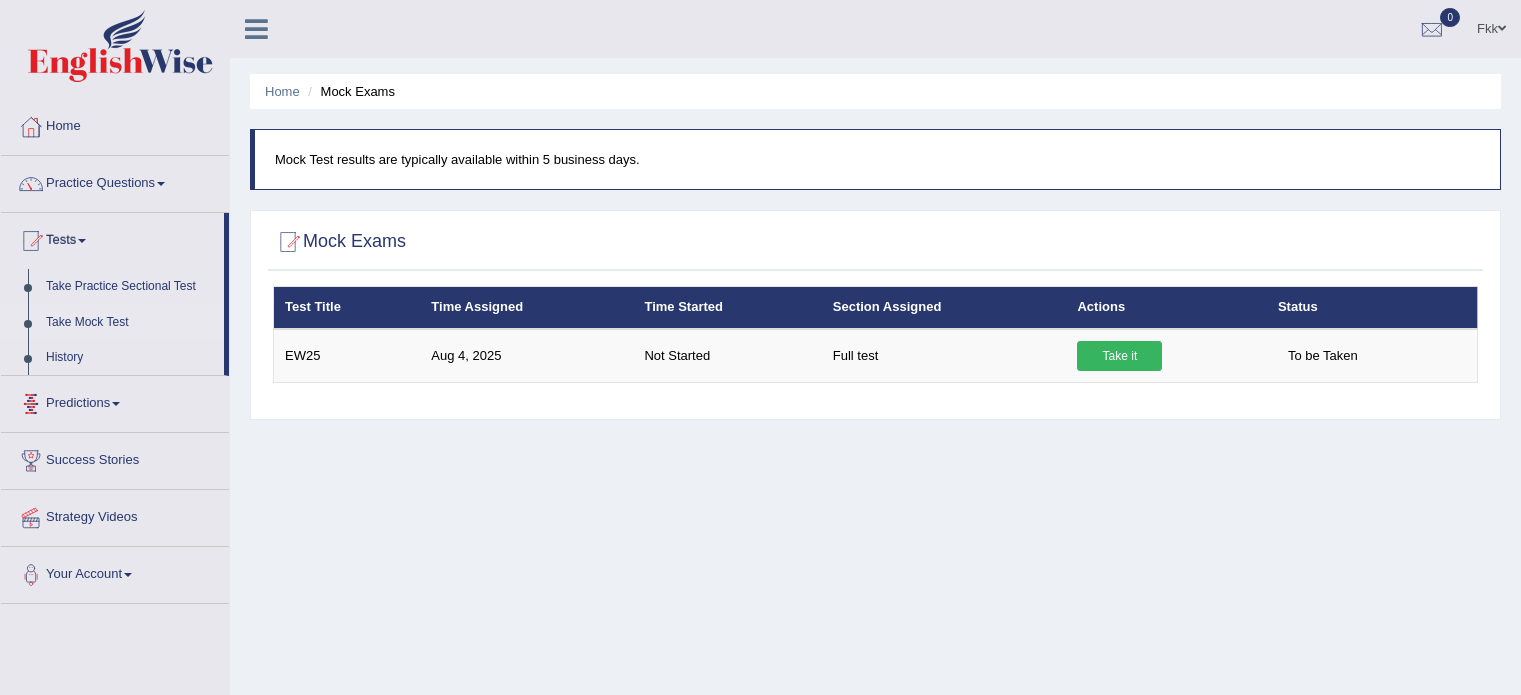 scroll, scrollTop: 0, scrollLeft: 0, axis: both 